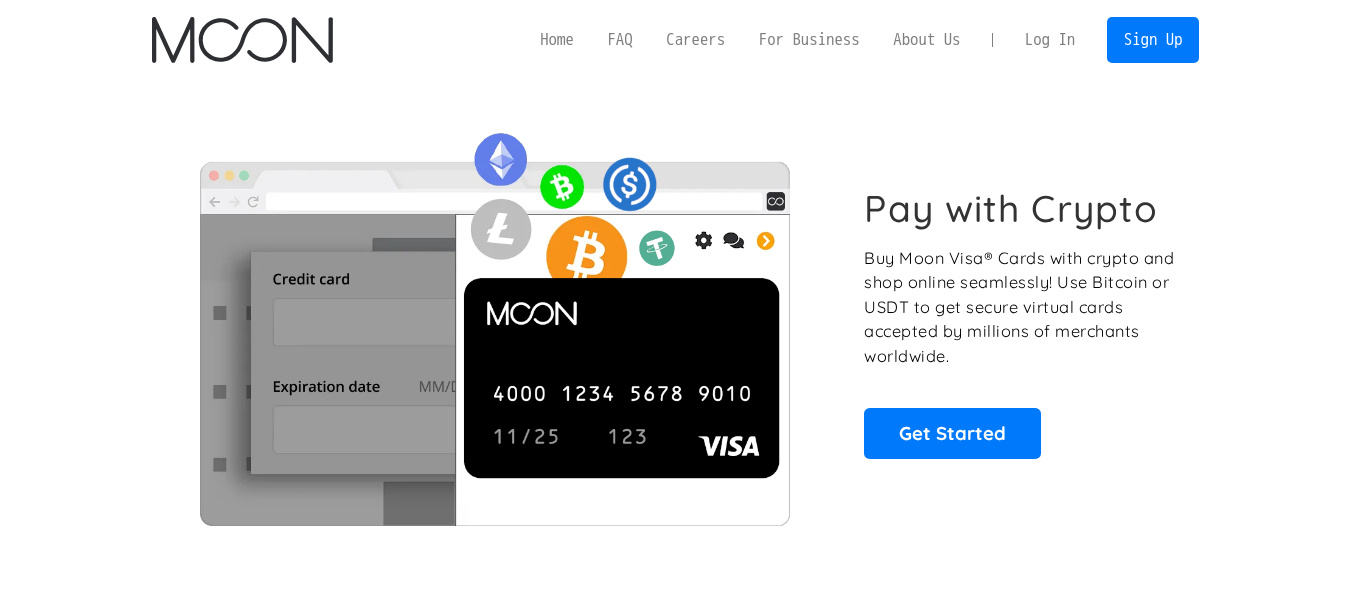 scroll, scrollTop: 0, scrollLeft: 0, axis: both 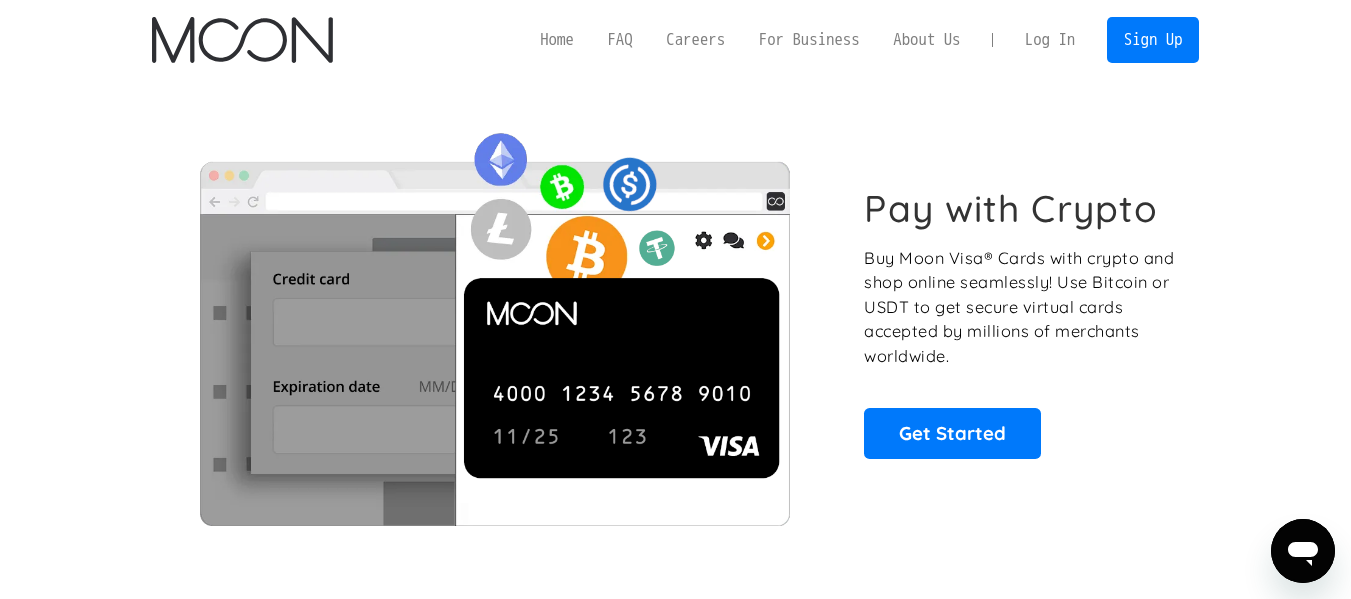 click on "Log In" at bounding box center (1050, 40) 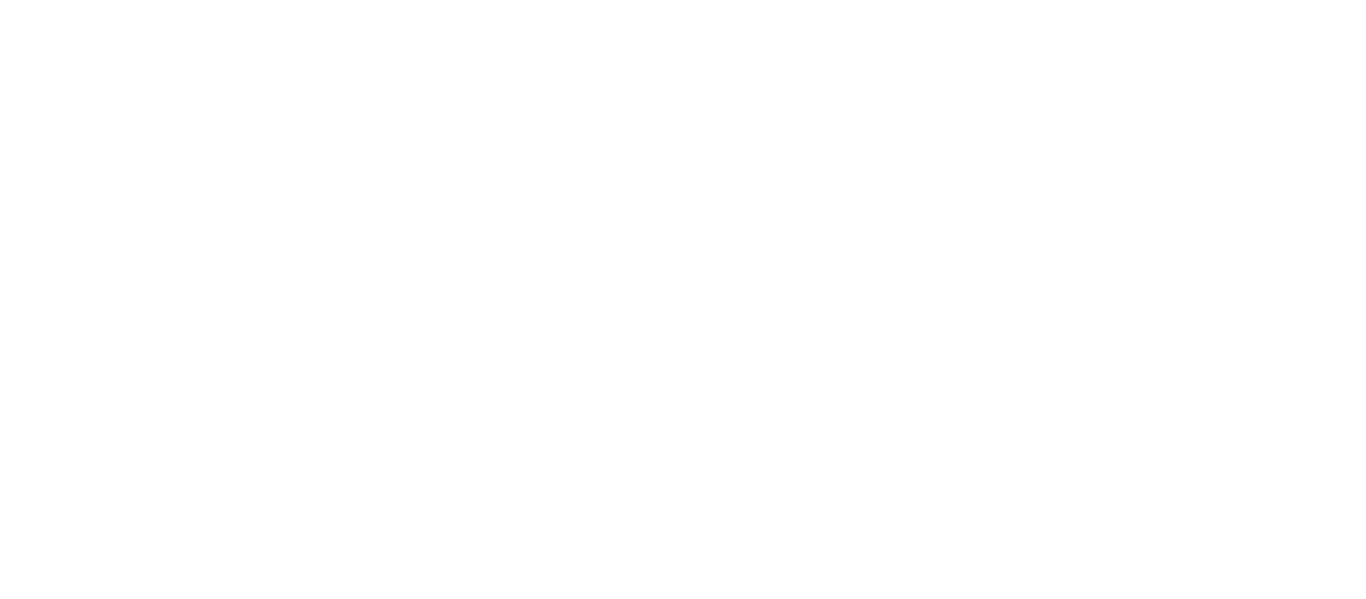 scroll, scrollTop: 0, scrollLeft: 0, axis: both 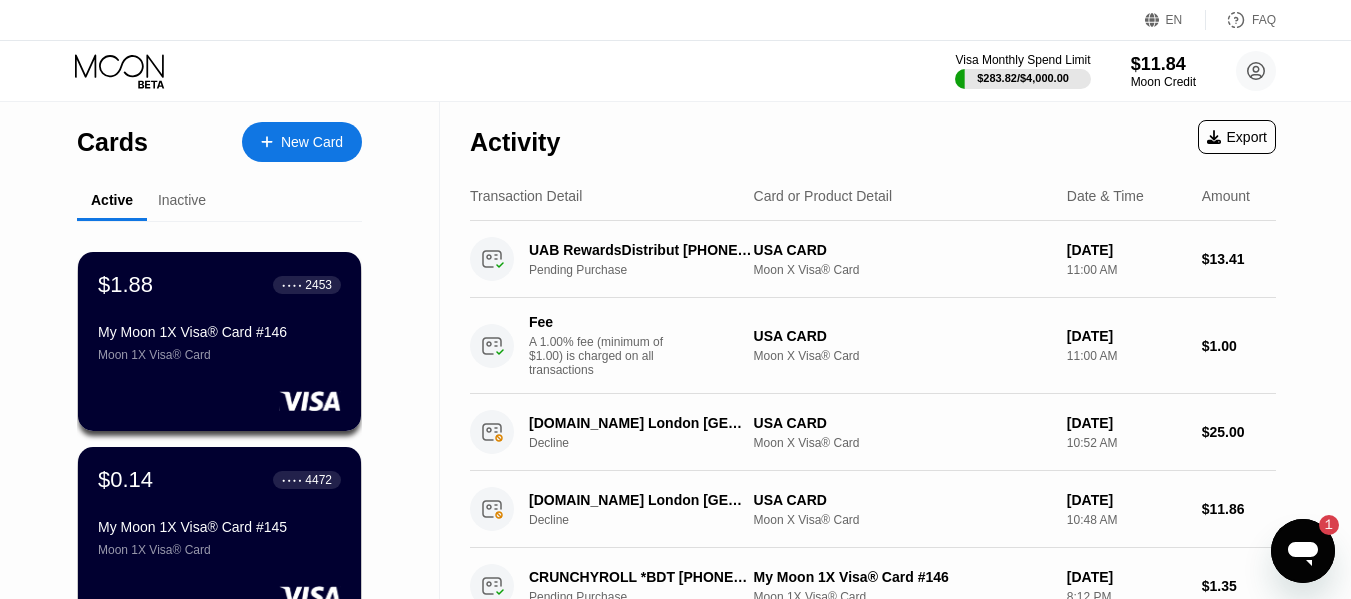 click on "Cards    New Card Active Inactive $1.88 ● ● ● ● 2453 My Moon 1X Visa® Card #146 Moon 1X Visa® Card $0.14 ● ● ● ● 4472 My Moon 1X Visa® Card #145 Moon 1X Visa® Card $0.19 ● ● ● ● 2572 My Moon 1X Visa® Card #143 Moon 1X Visa® Card $0.73 ● ● ● ● 8101 My Moon 1X Visa® Card Moon 1X Visa® Card $11.84 ● ● ● ● 5630 USA CARD Moon X Visa® Card $0.02 ● ● ● ● 2536 My Moon 1X Visa® Card #144 Moon 1X Visa® Card $0.00 ● ● ● ● 9742 My Moon 1X Visa® Card #142 Moon 1X Visa® Card $0.07 ● ● ● ● 6966 My Moon 1X Visa® Card #141 Moon 1X Visa® Card $0.00 ● ● ● ● 2492 My Moon 1X Visa® Card Moon 1X Visa® Card $0.05 ● ● ● ● 7518 My Moon 1X Visa® Card Moon 1X Visa® Card LOAD MORE Activity Export Transaction Detail Card or Product Detail Date & Time Amount UAB RewardsDistribut     [PHONE_NUMBER] LT Pending Purchase [GEOGRAPHIC_DATA] CARD Moon X Visa® Card [DATE] 11:00 AM $13.41 Fee A 1.00% fee (minimum of $1.00) is charged on all transactions $1.00" at bounding box center [675, 822] 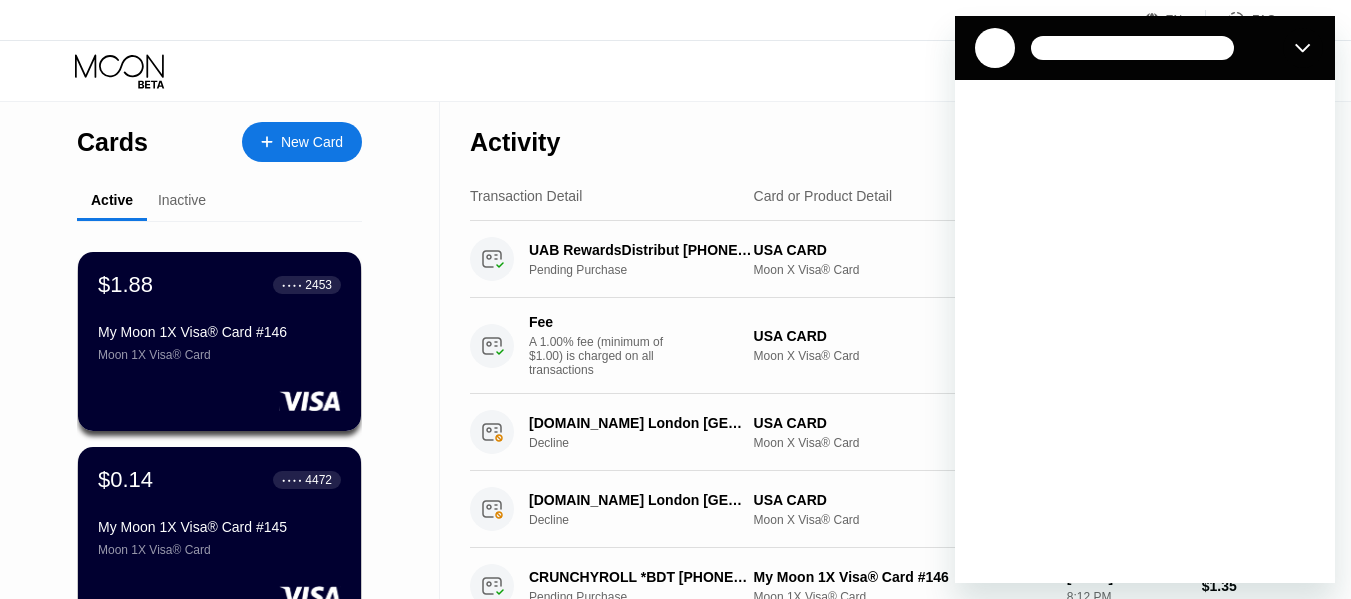 scroll, scrollTop: 0, scrollLeft: 0, axis: both 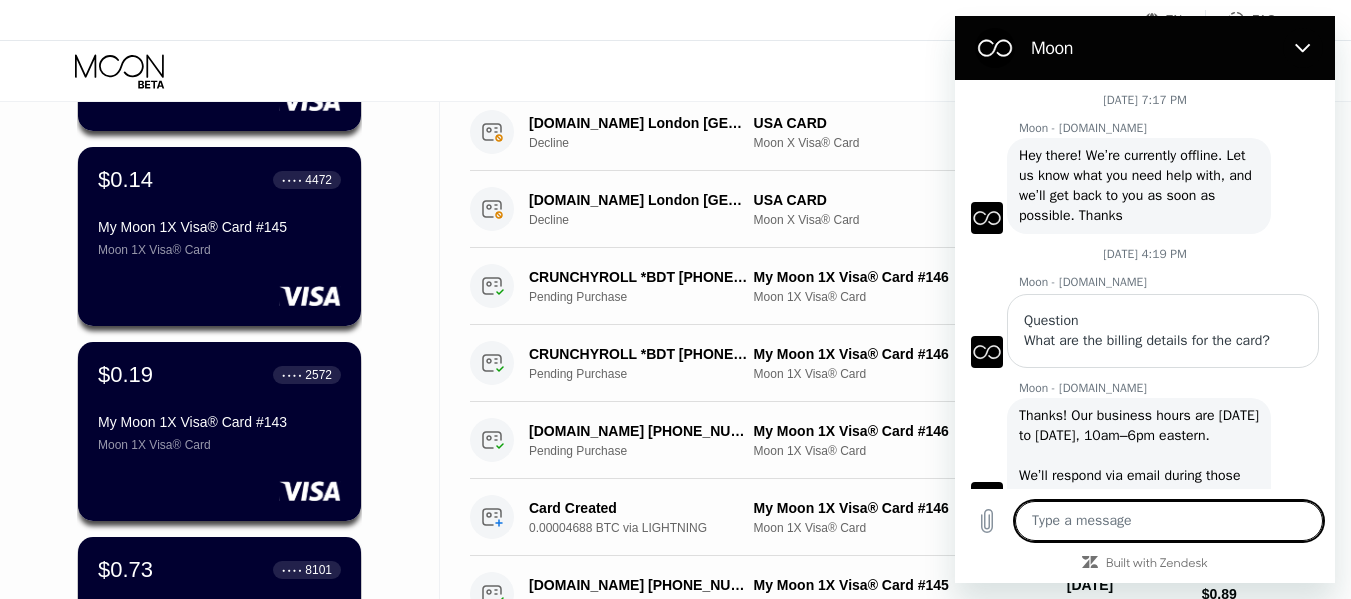 type on "x" 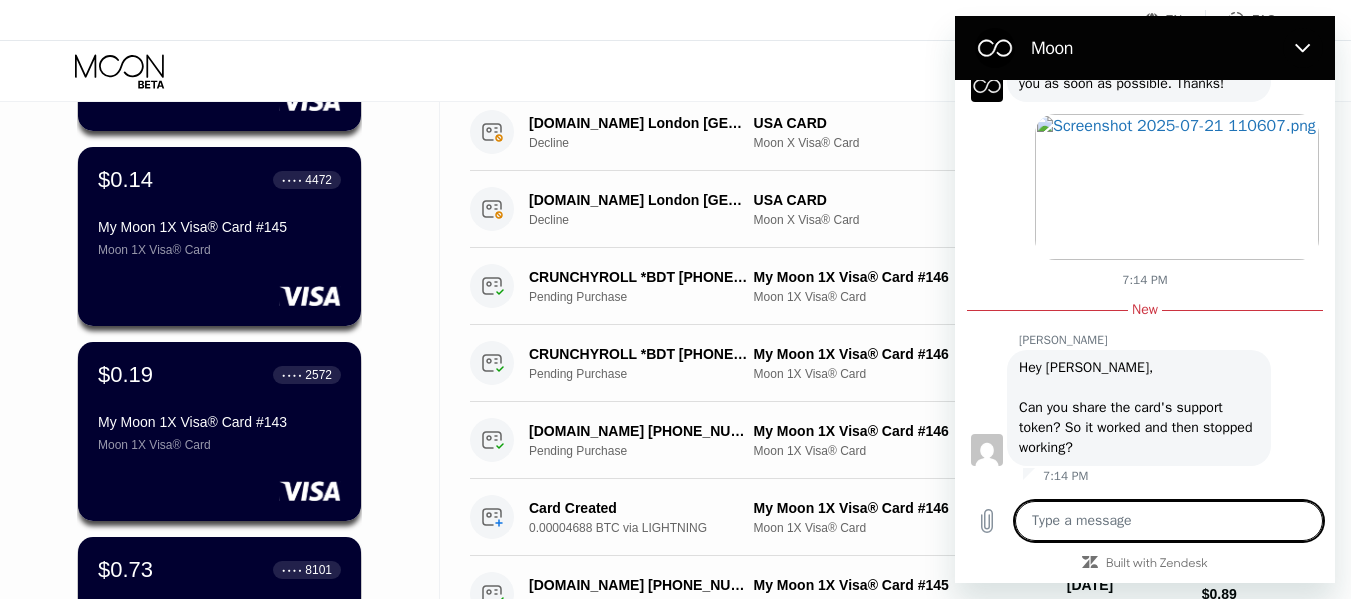 click on "Hey [PERSON_NAME],   Can you share the card's support token? So it worked and then stopped working?" at bounding box center [1139, 408] 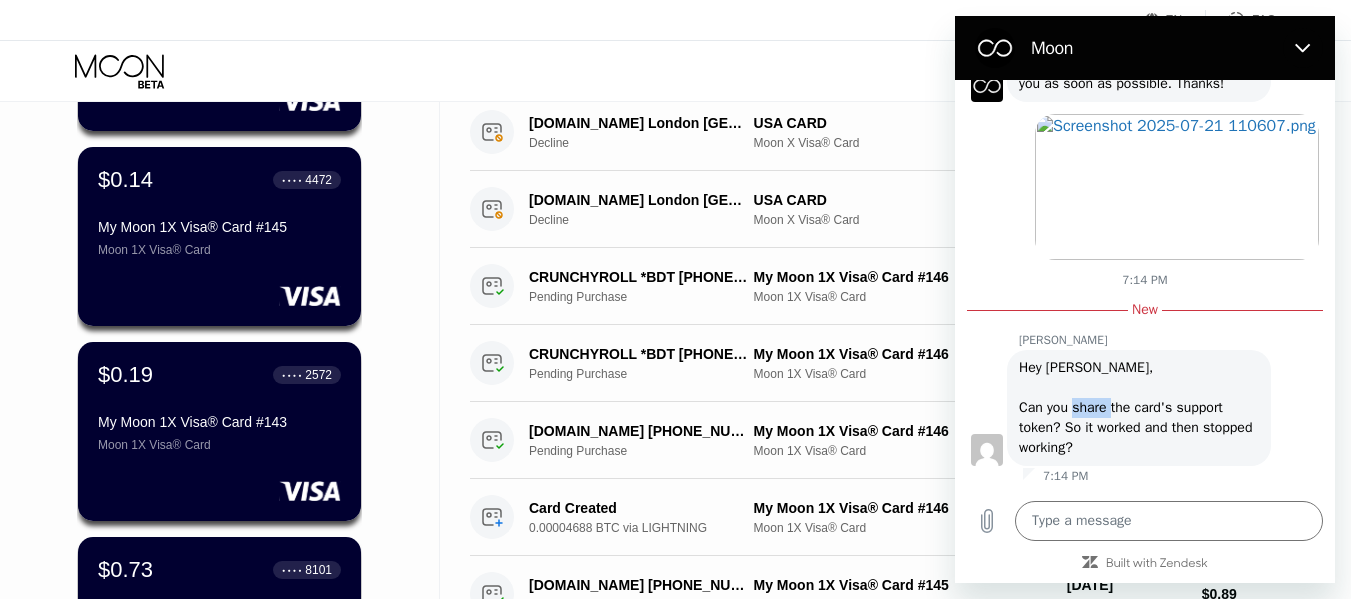 click on "Hey [PERSON_NAME],   Can you share the card's support token? So it worked and then stopped working?" at bounding box center [1139, 408] 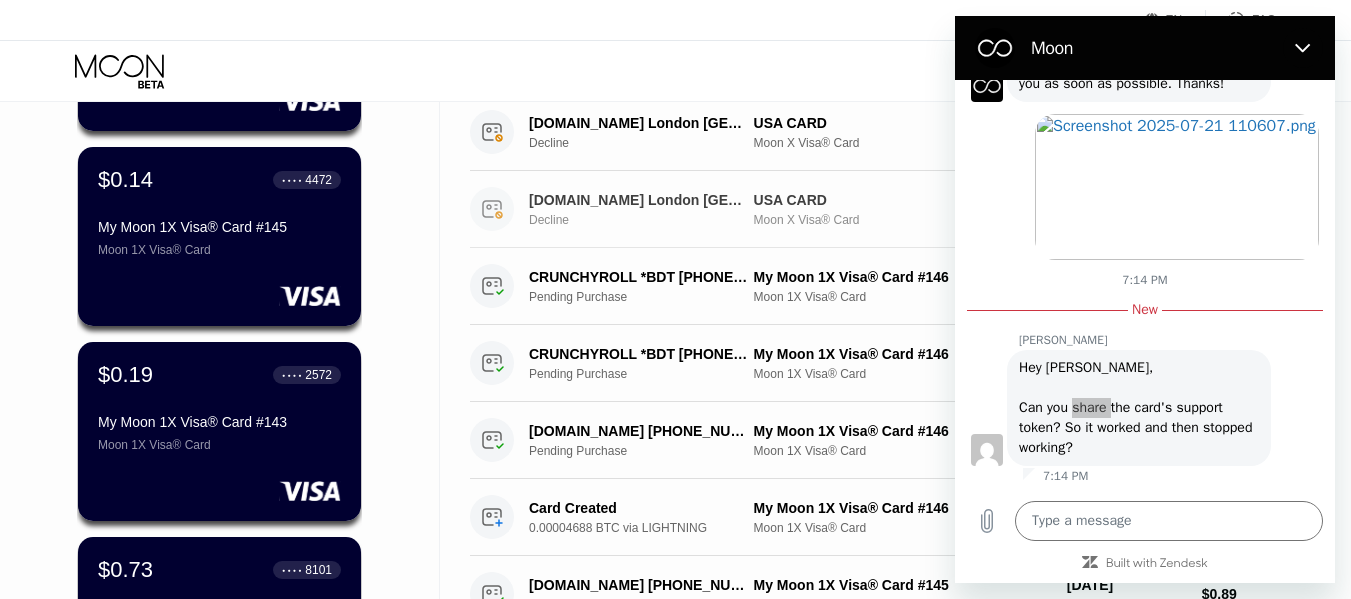 click on "[DOMAIN_NAME]               London       [GEOGRAPHIC_DATA]" at bounding box center [641, 200] 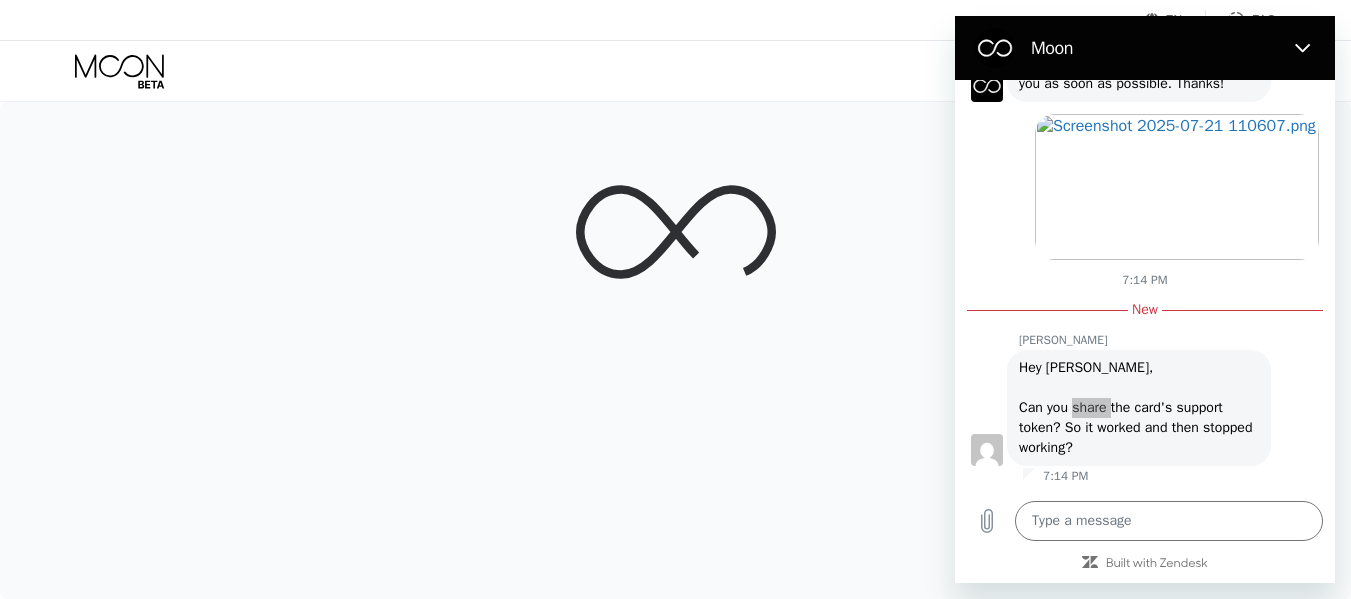 click at bounding box center (675, 350) 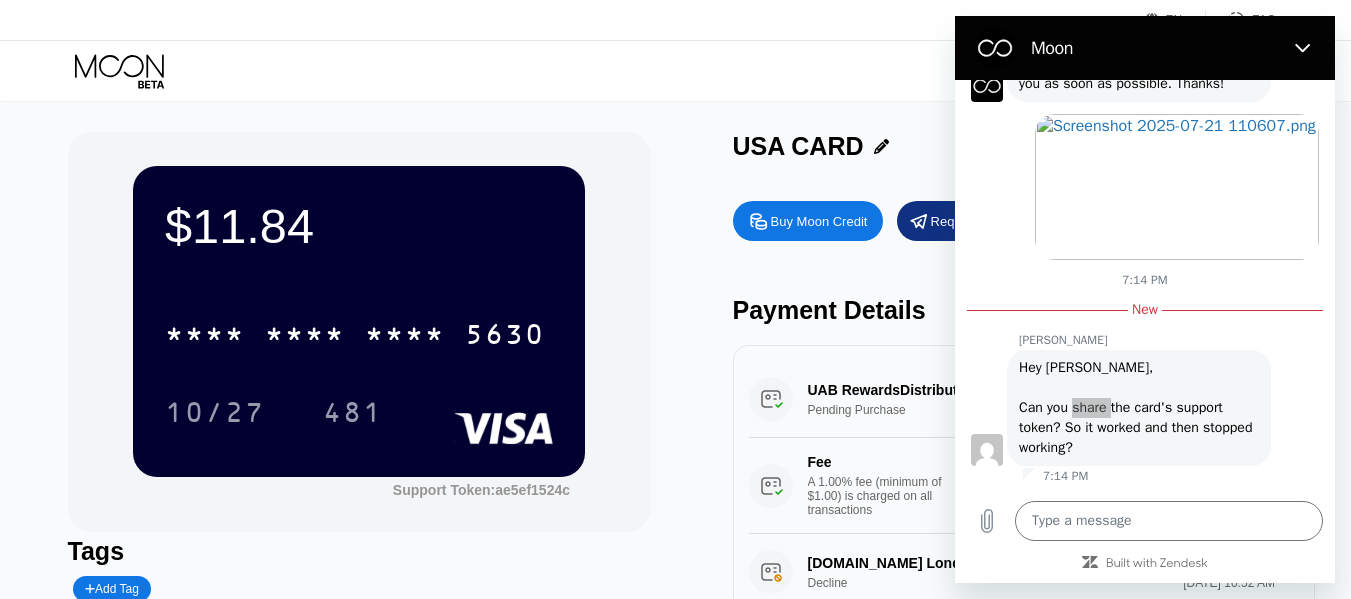 scroll, scrollTop: 200, scrollLeft: 0, axis: vertical 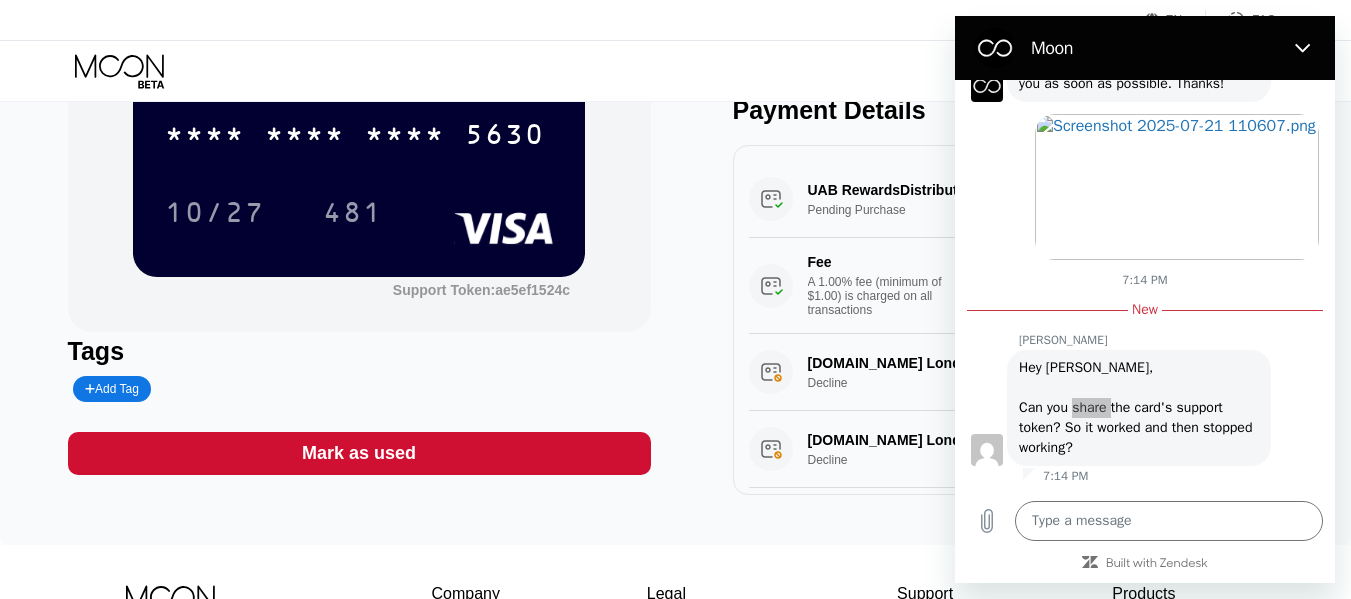 click on "Support Token:  ae5ef1524c" at bounding box center (481, 290) 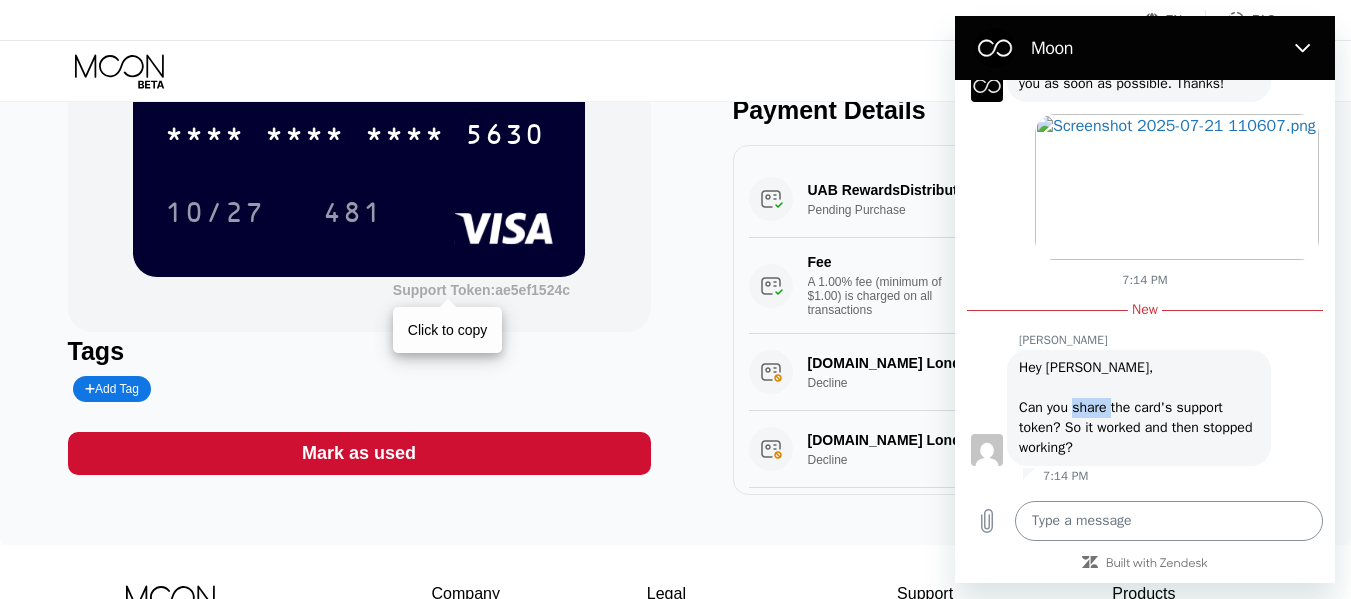 click at bounding box center (1169, 521) 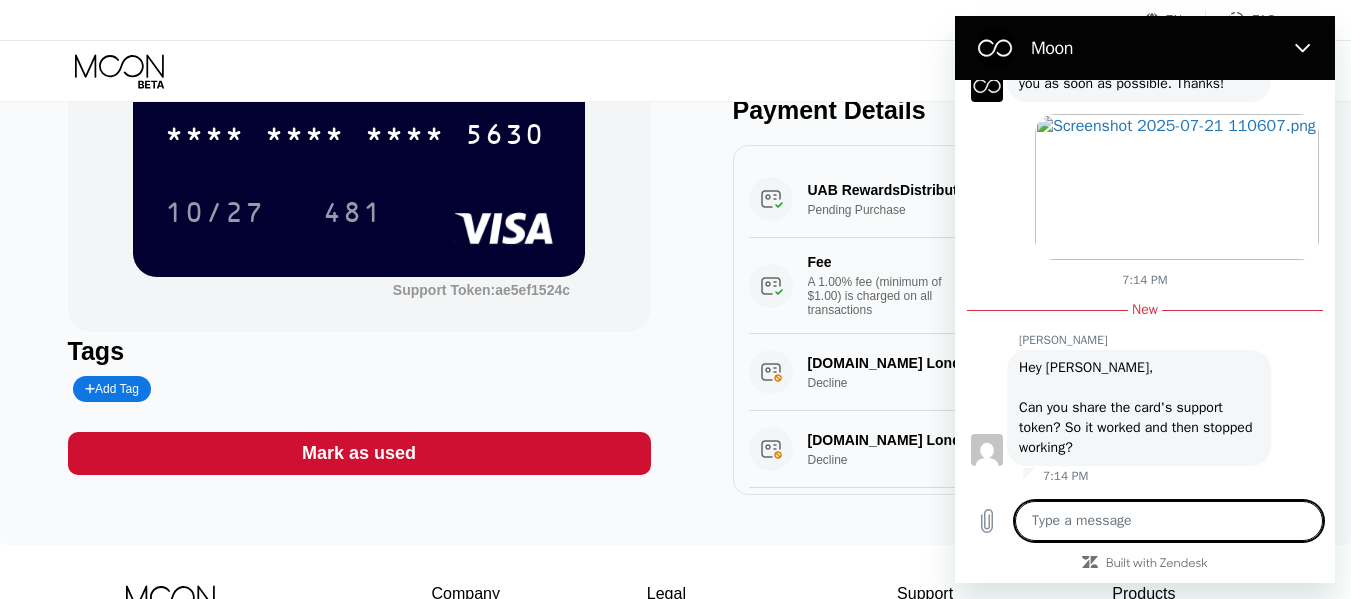 type on "ae5ef1524c" 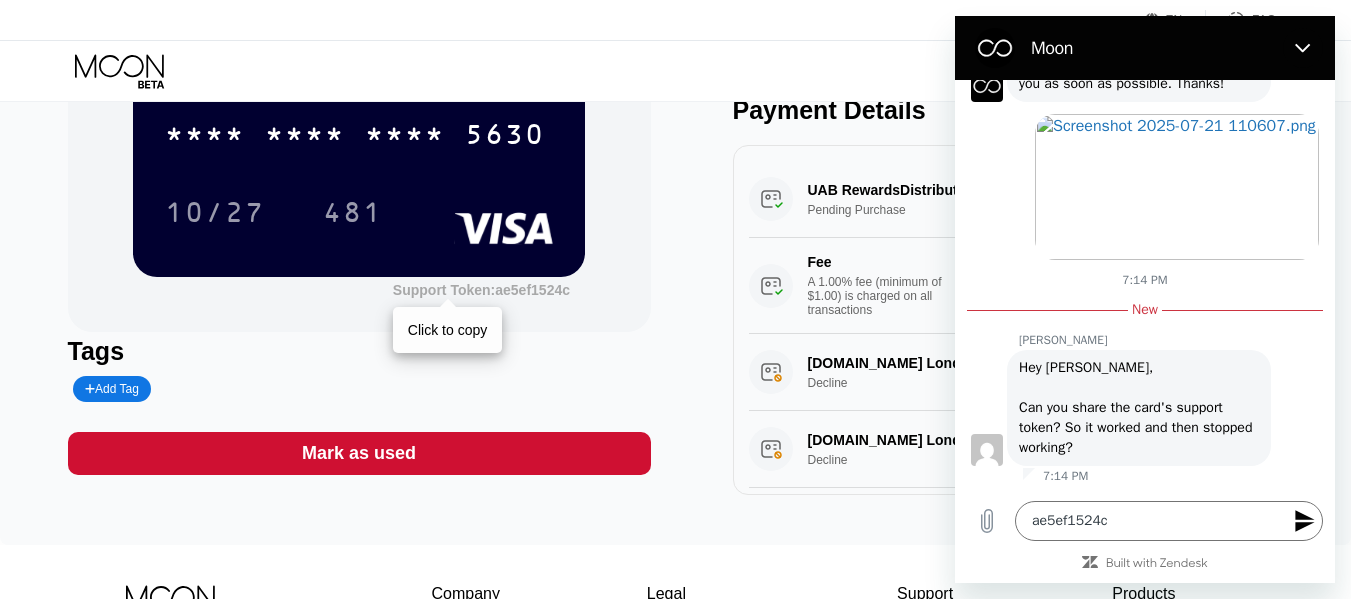 drag, startPoint x: 398, startPoint y: 299, endPoint x: 897, endPoint y: 399, distance: 508.92142 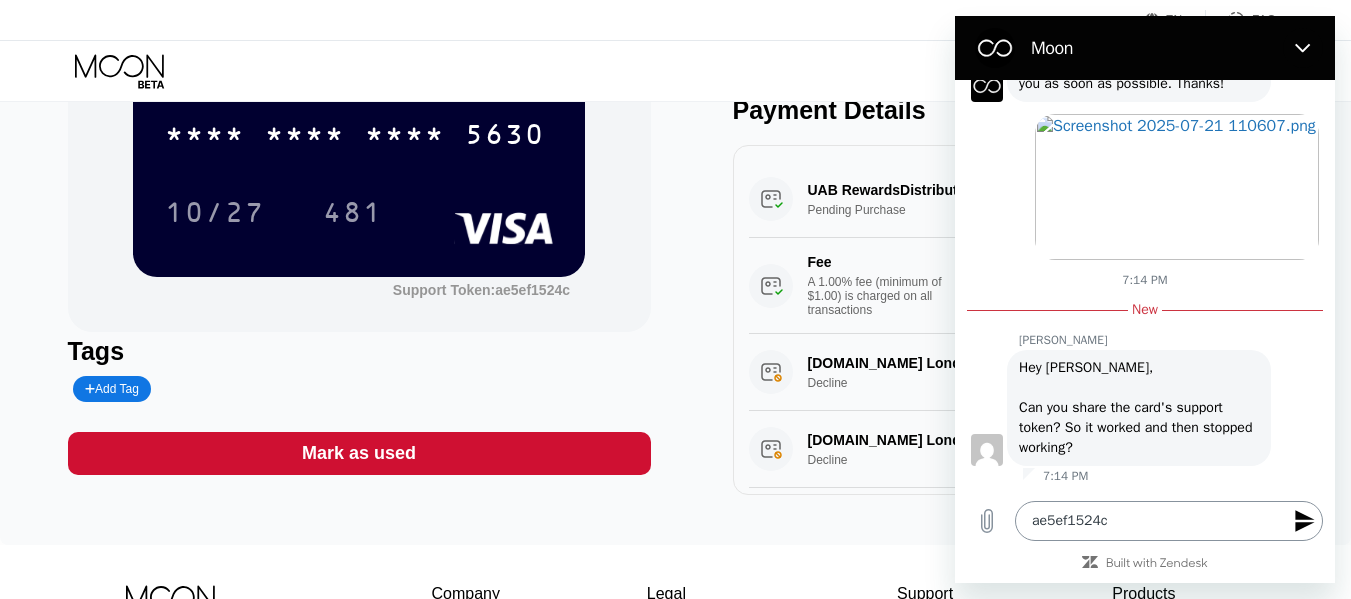 click on "ae5ef1524c" at bounding box center (1169, 521) 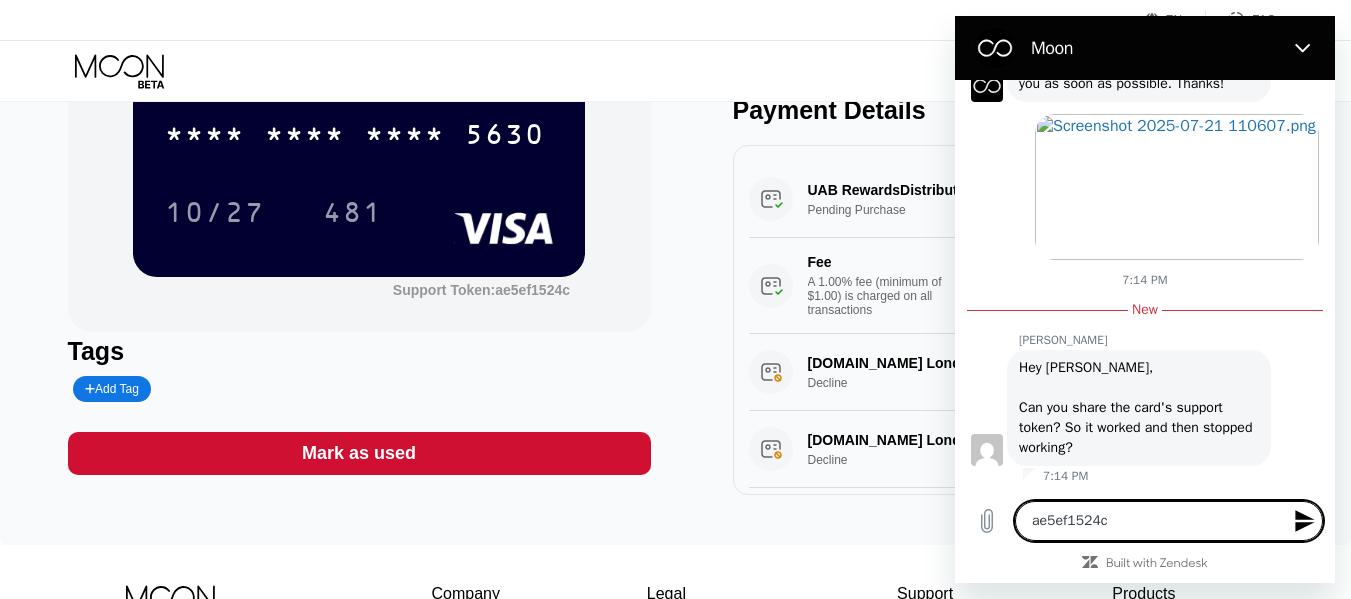 type on "Sae5ef1524c" 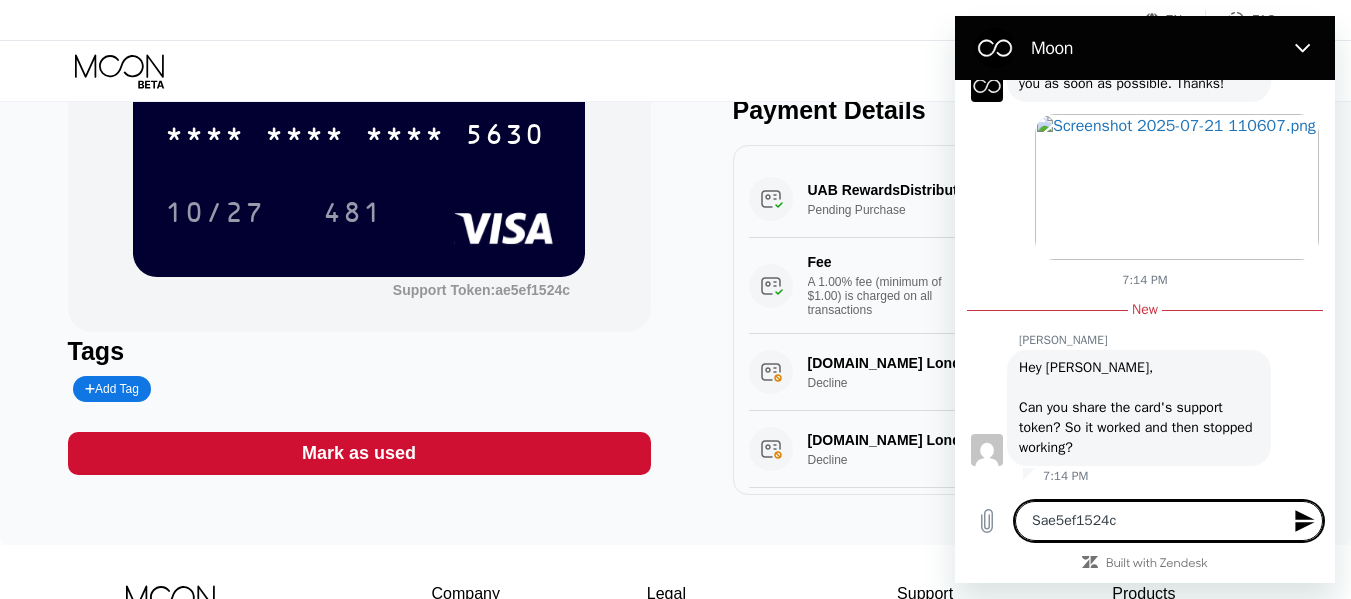 type on "x" 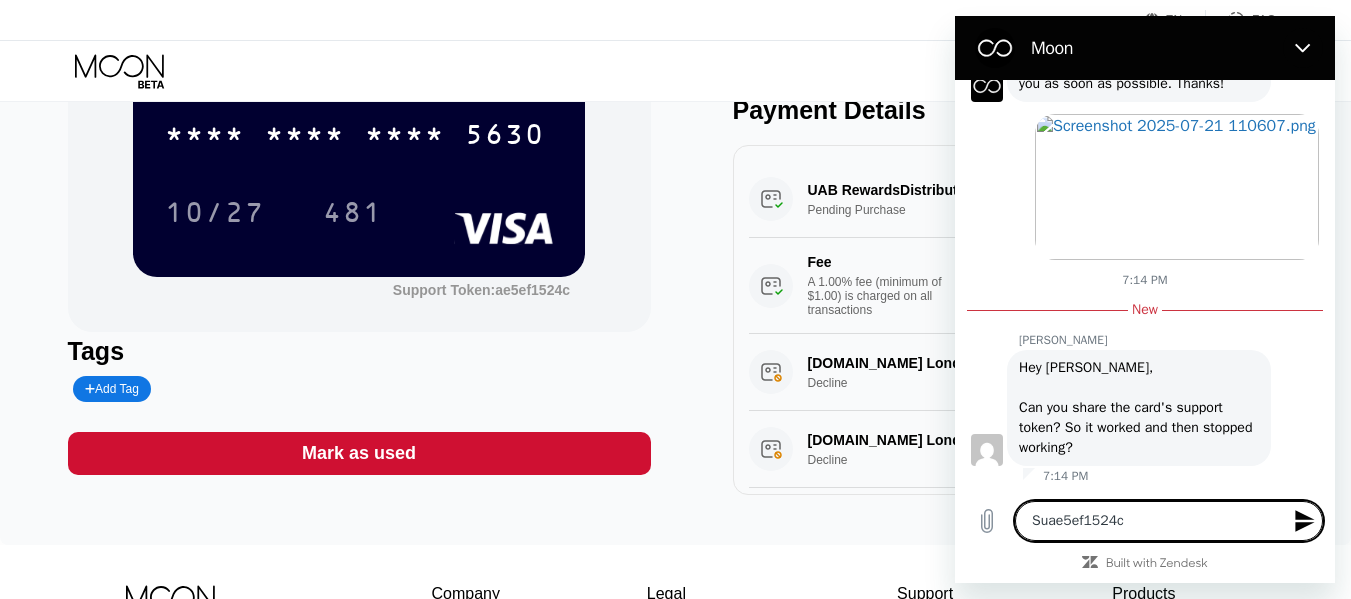 type on "Supae5ef1524c" 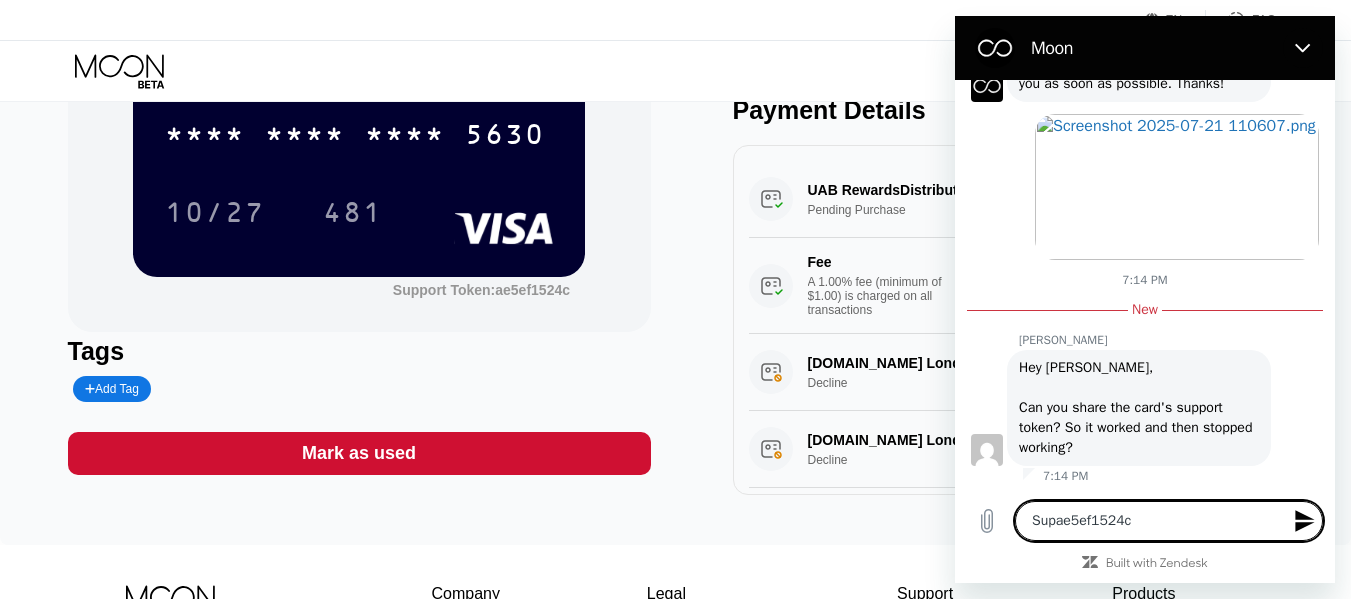 type on "x" 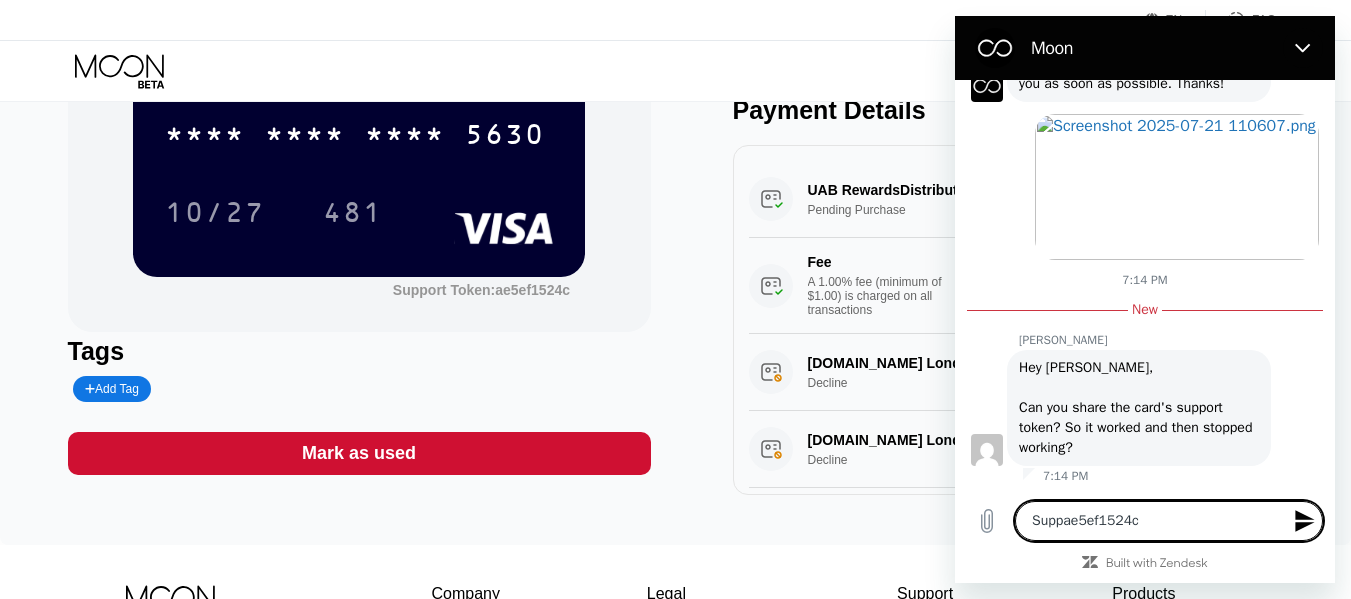 type on "Suppoae5ef1524c" 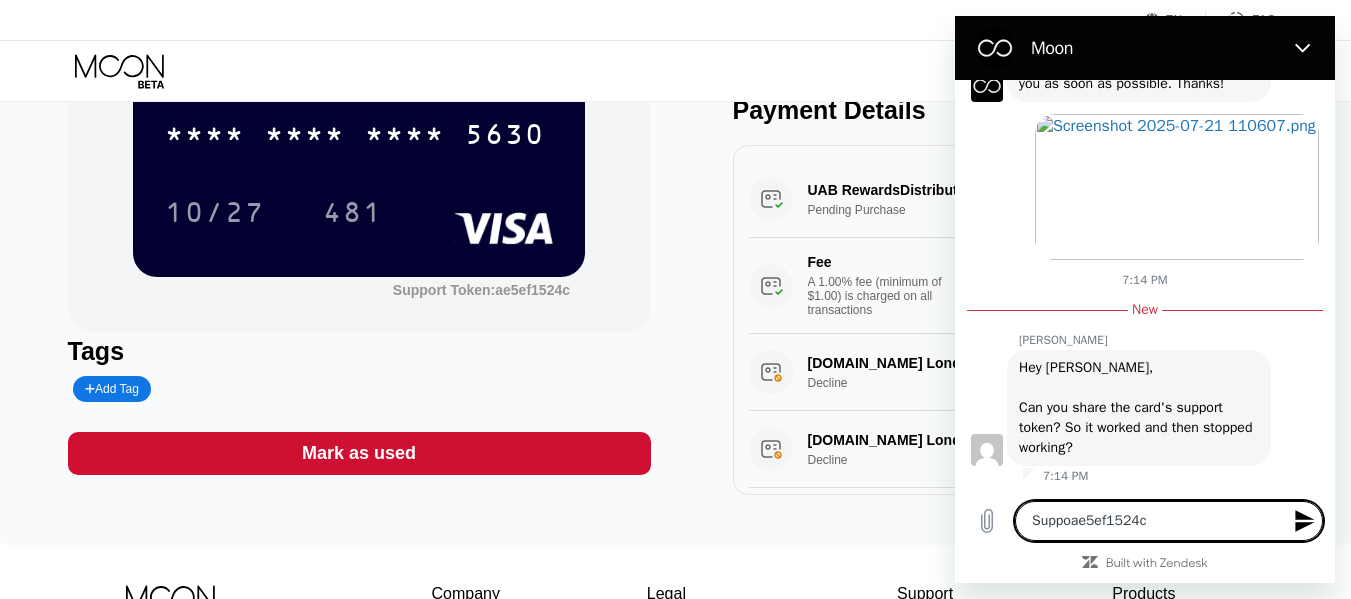 type on "Supporae5ef1524c" 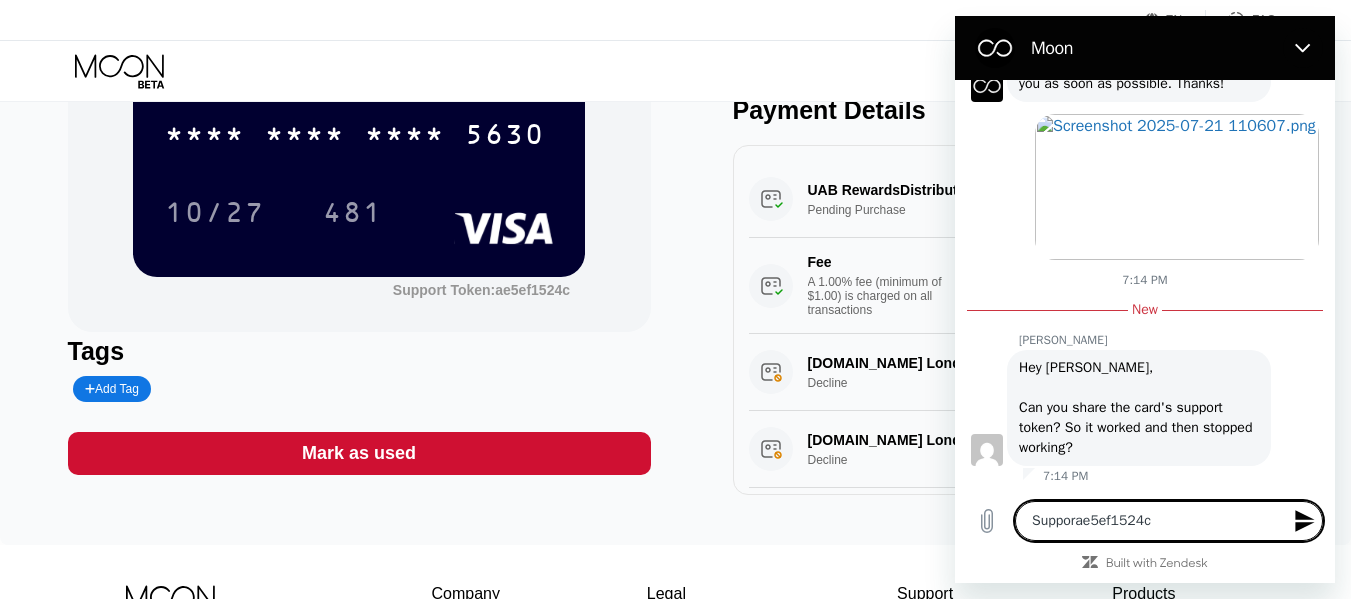 type on "Supportae5ef1524c" 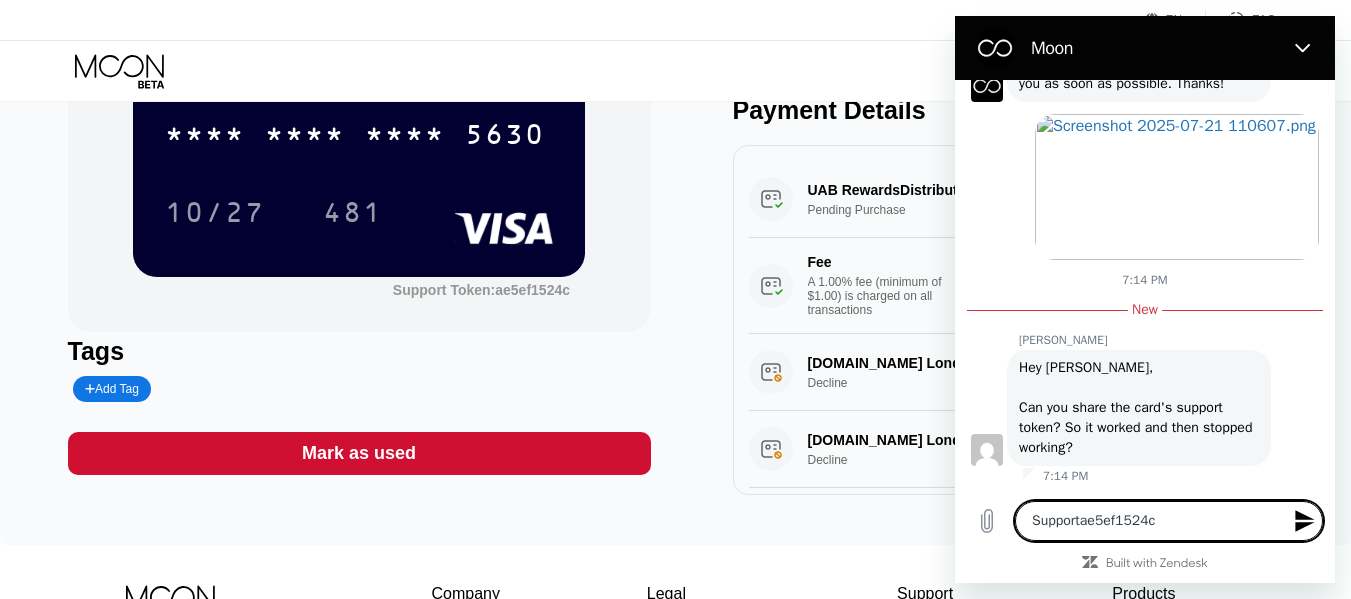 type on "Support ae5ef1524c" 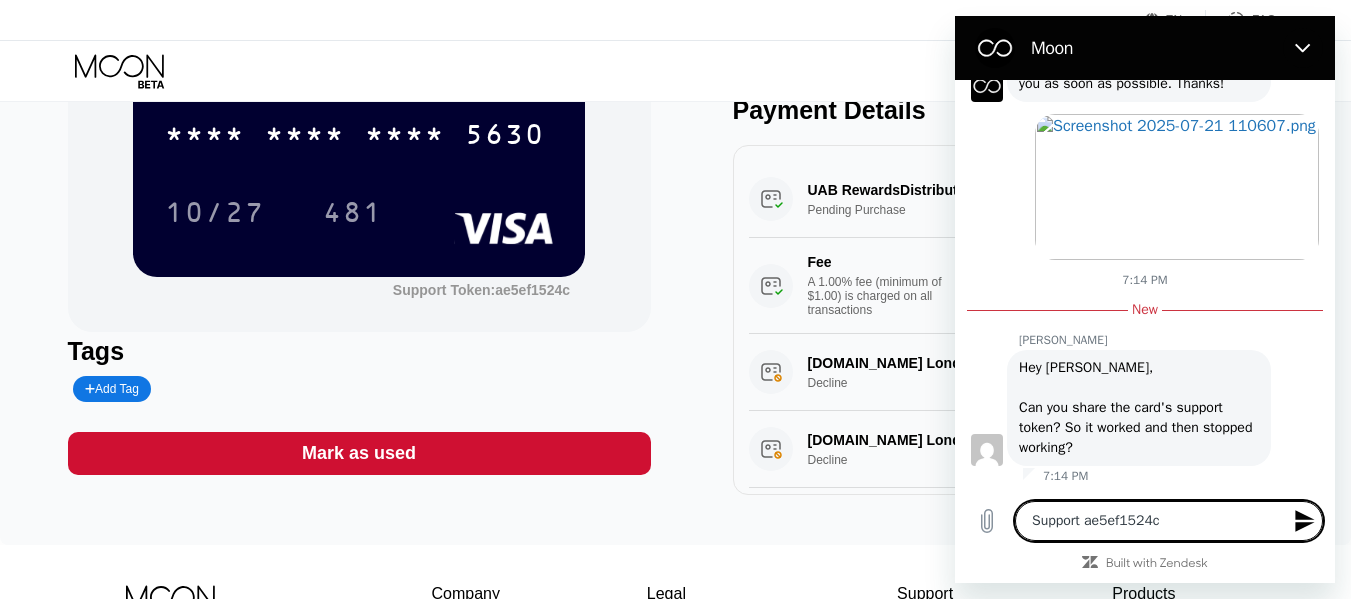 type on "Support Tae5ef1524c" 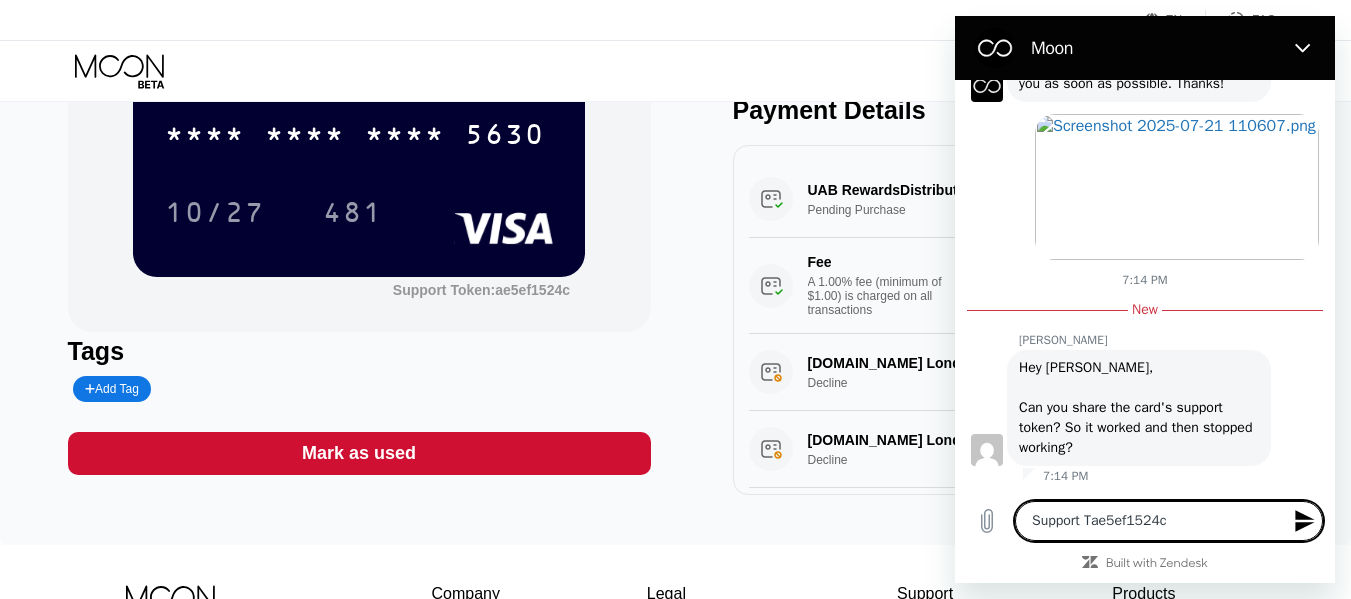 type on "Support TOae5ef1524c" 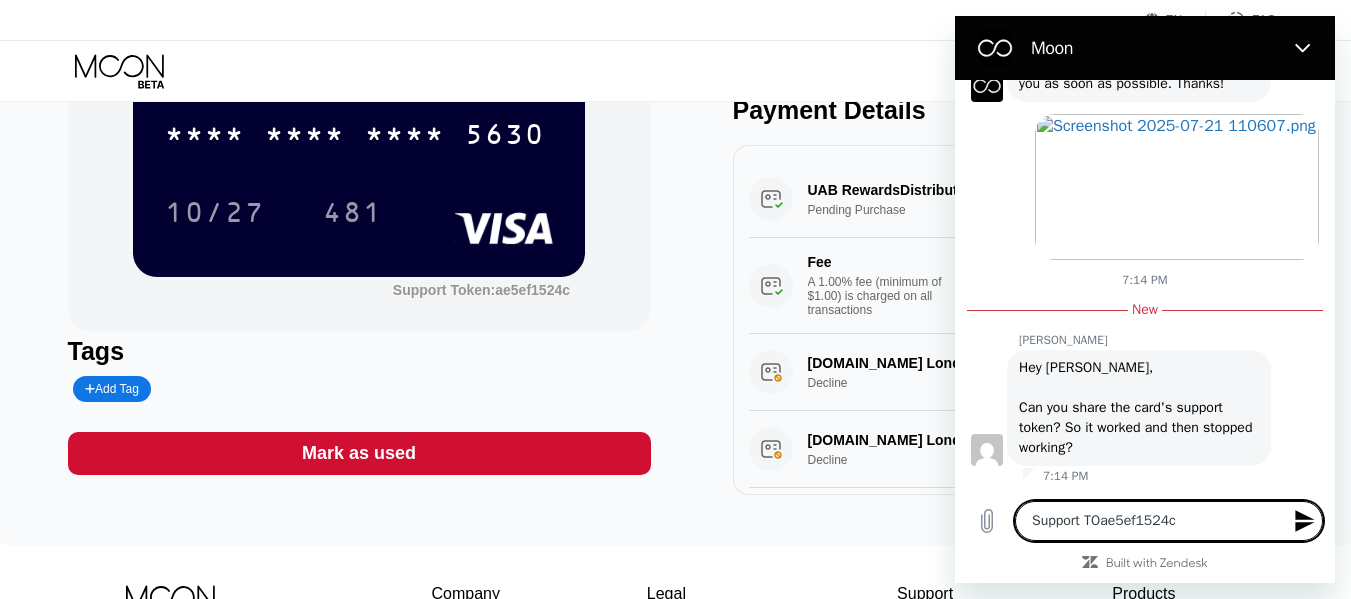type on "Support TOkae5ef1524c" 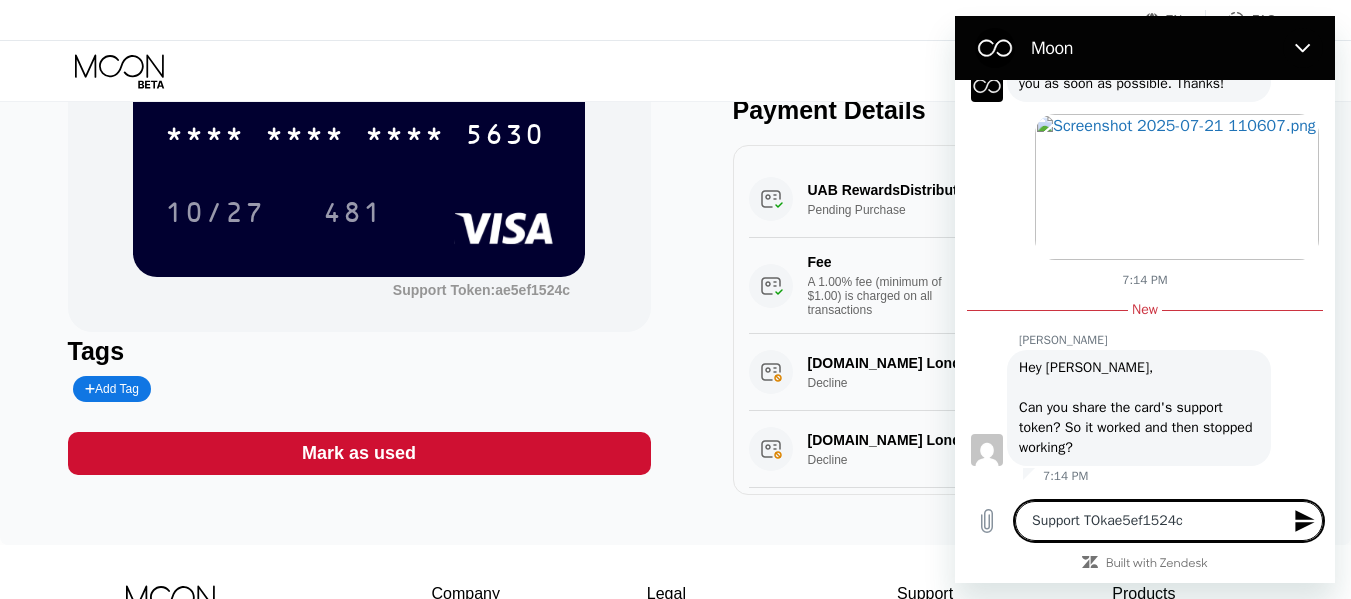 type on "Support TOkeae5ef1524c" 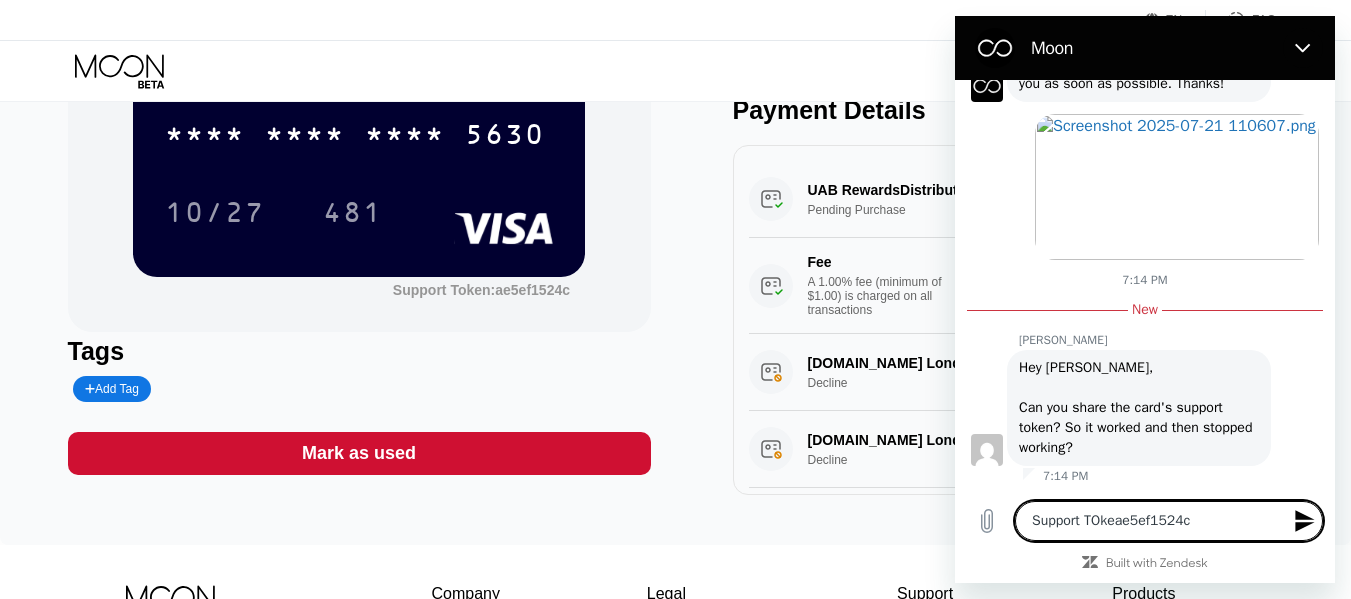 type on "Support TOkae5ef1524c" 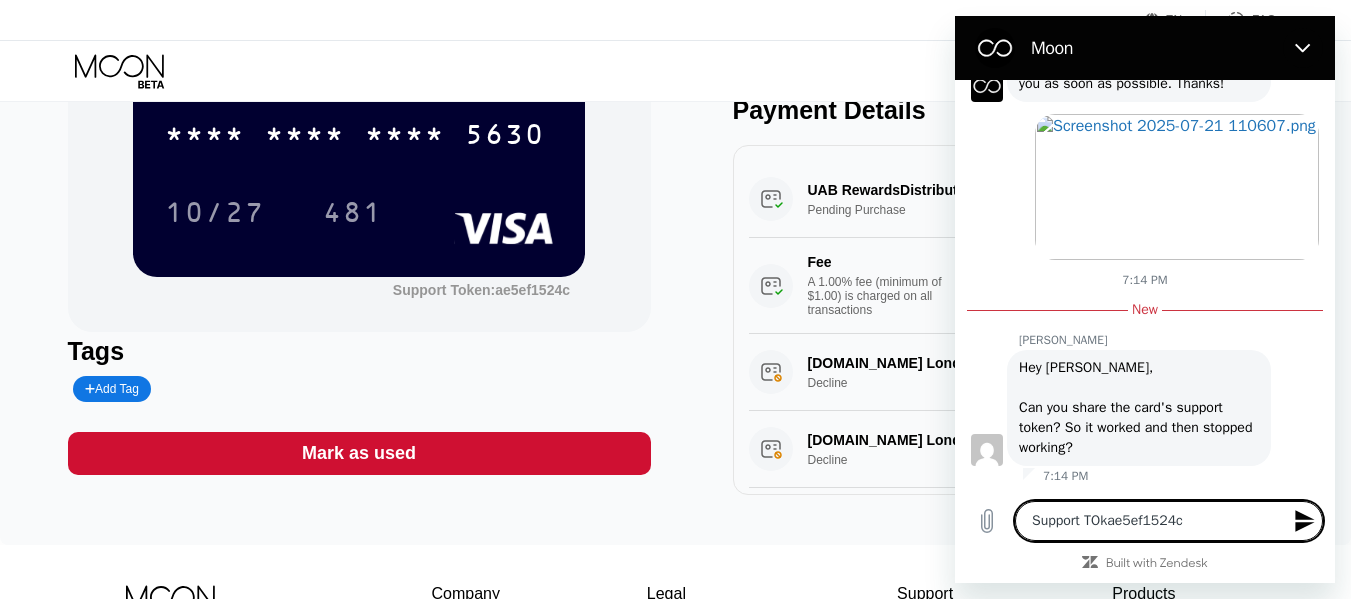 type on "Support TOae5ef1524c" 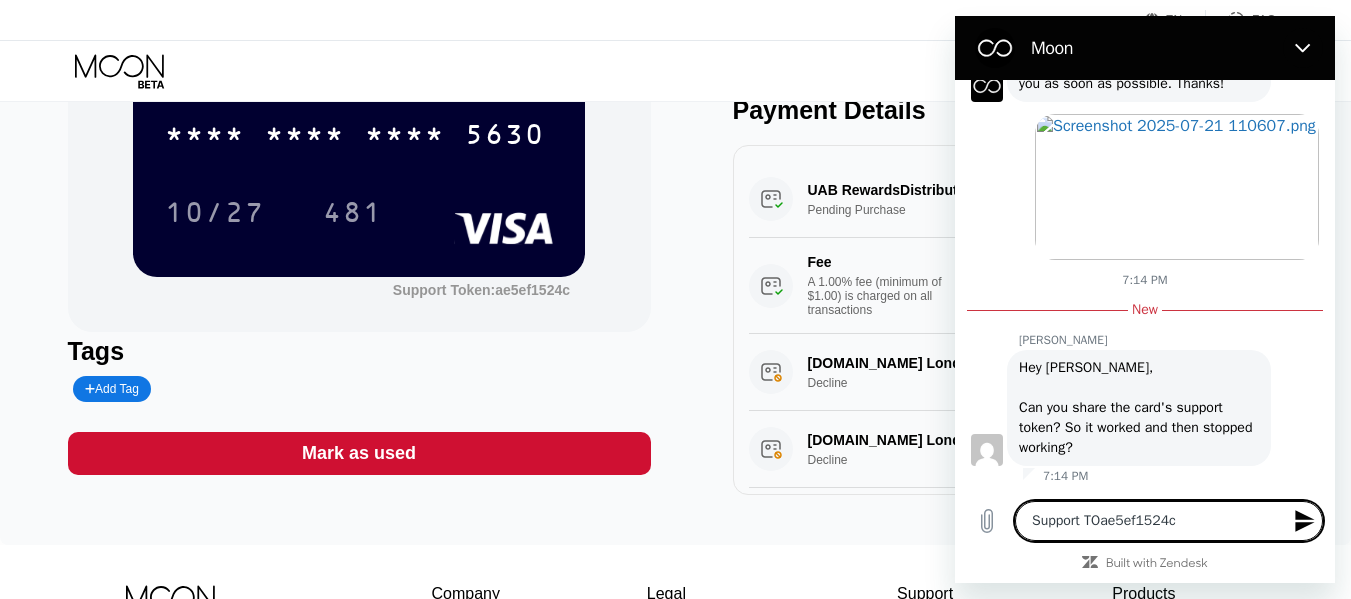 type on "Support Tae5ef1524c" 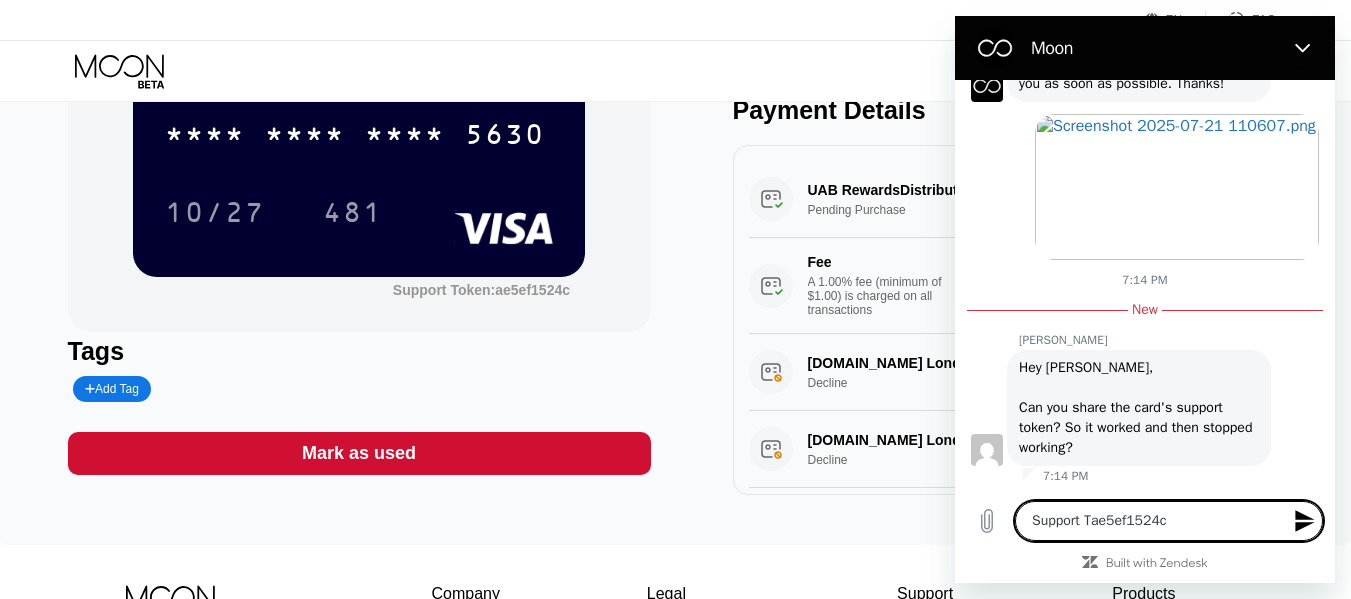 type on "x" 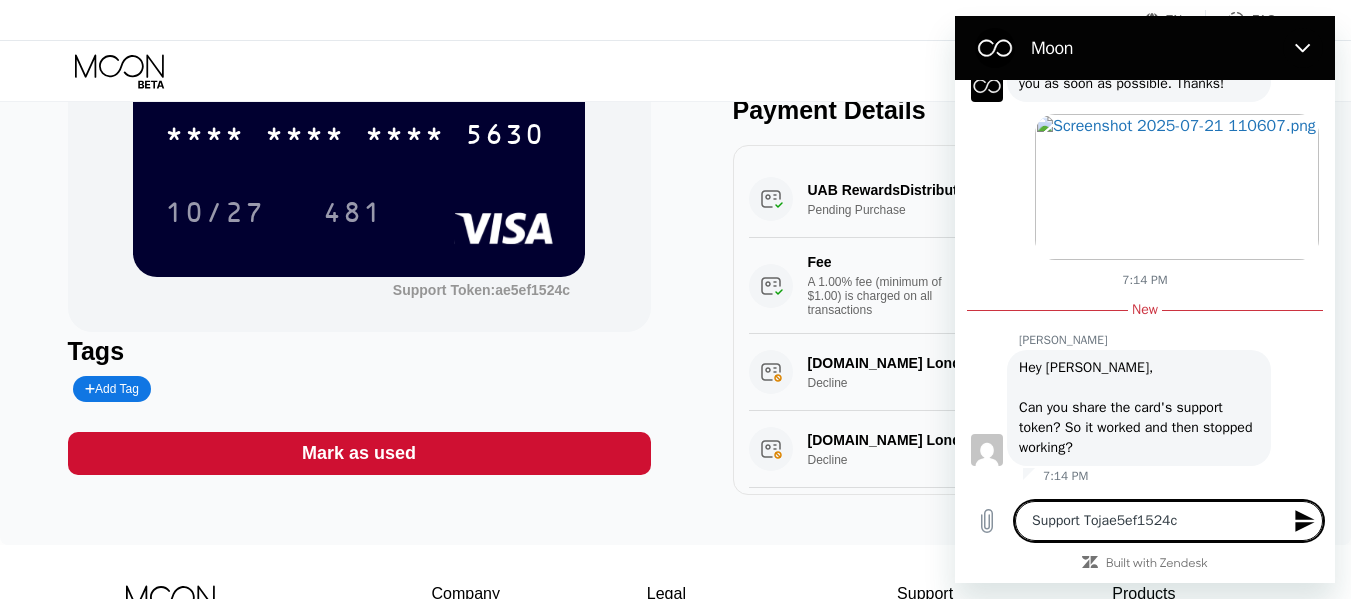 type on "Support Tojkae5ef1524c" 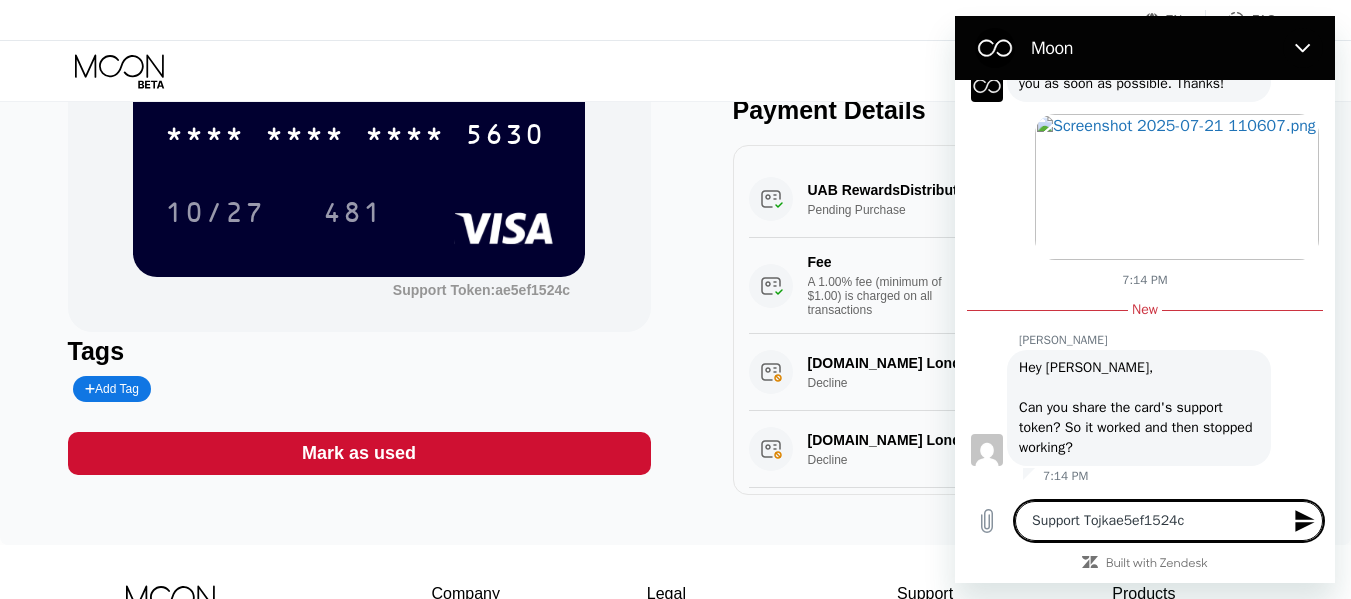 type on "Support Tojkeae5ef1524c" 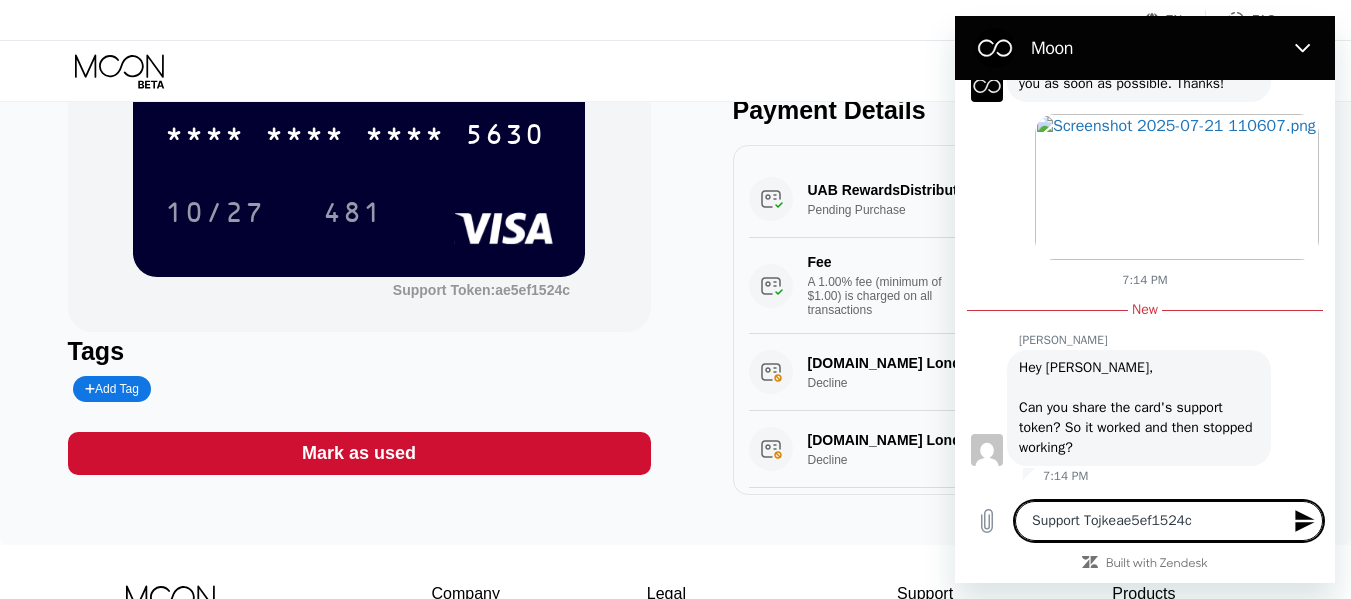 type on "Support Tojkae5ef1524c" 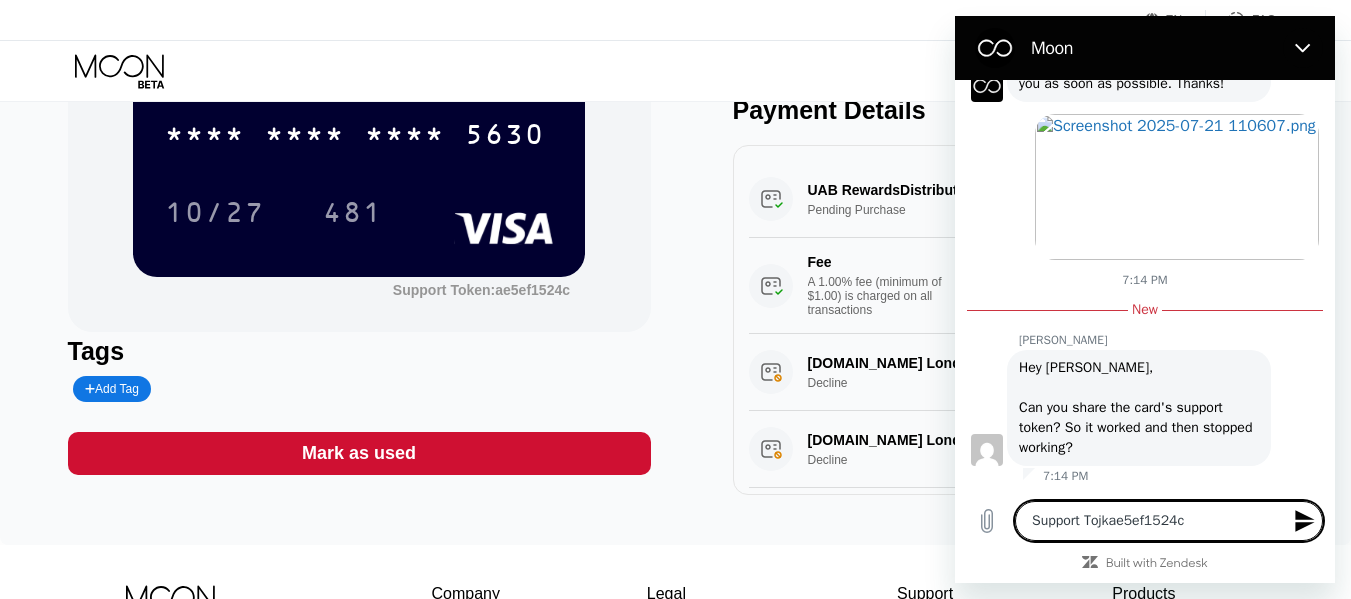 type on "Support Tojae5ef1524c" 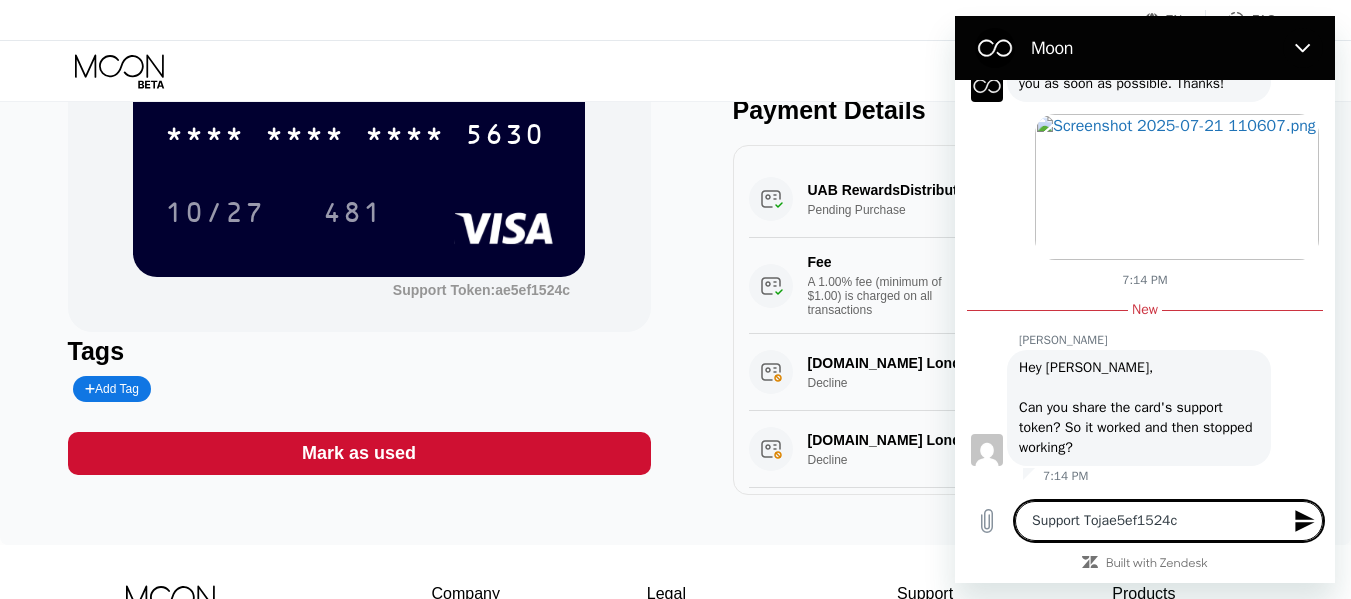 type on "Support Toae5ef1524c" 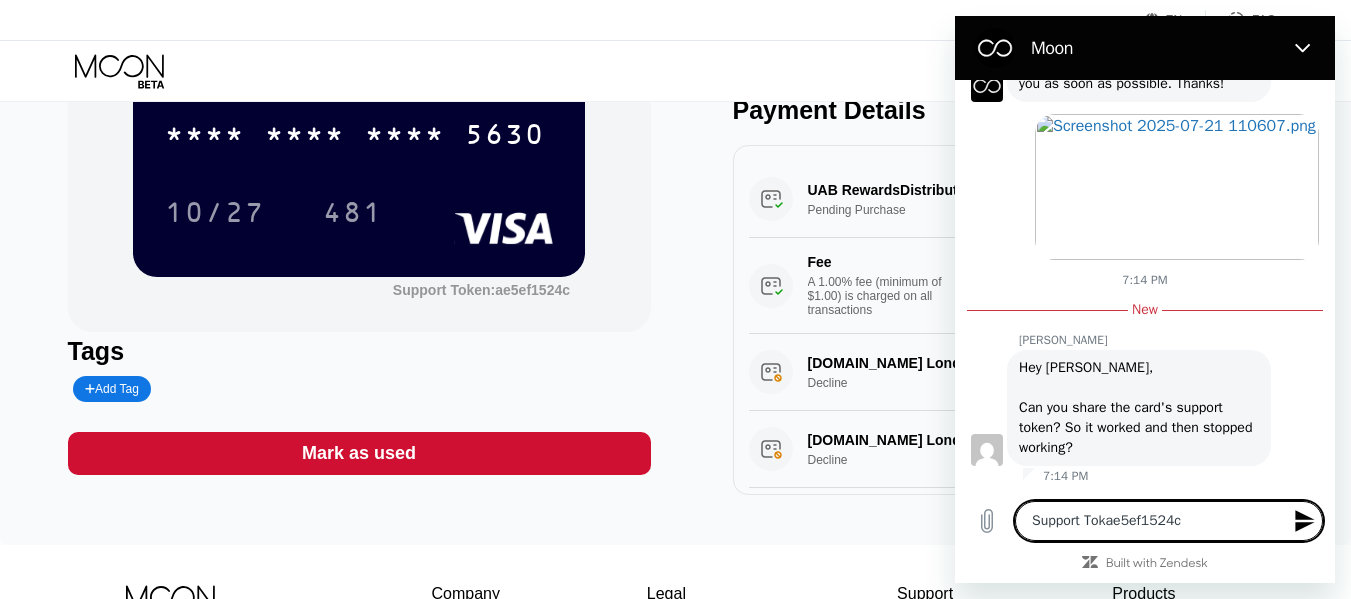 type on "Support Tokjae5ef1524c" 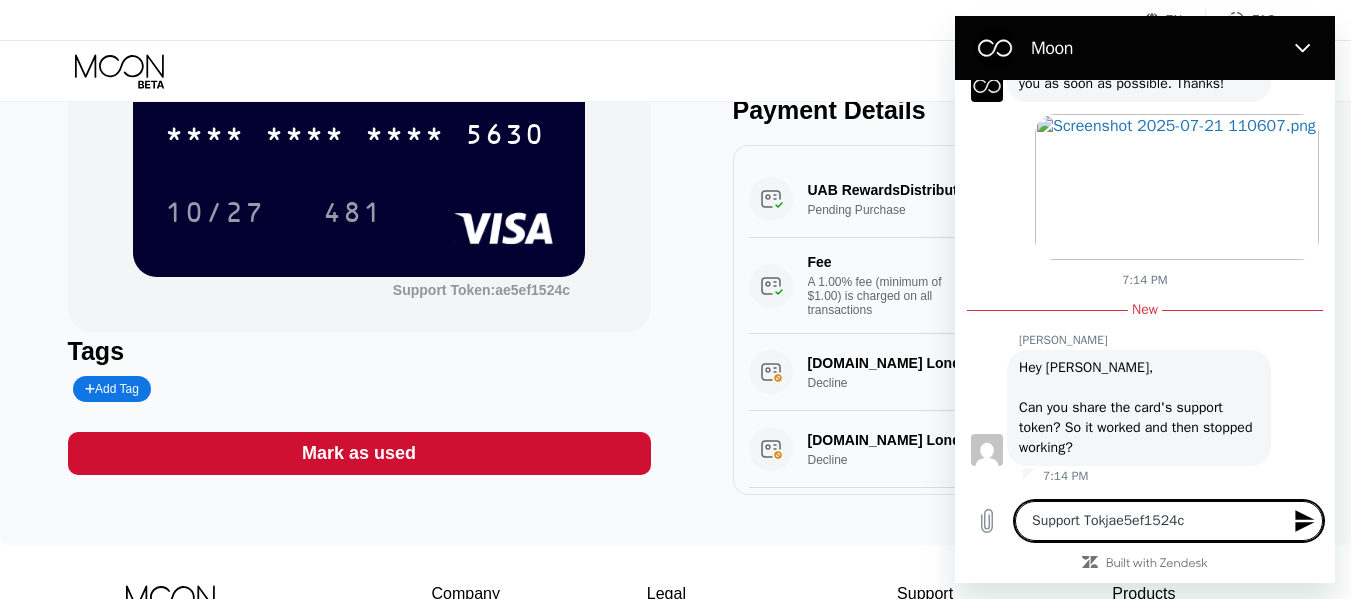 type on "Support Tokjeae5ef1524c" 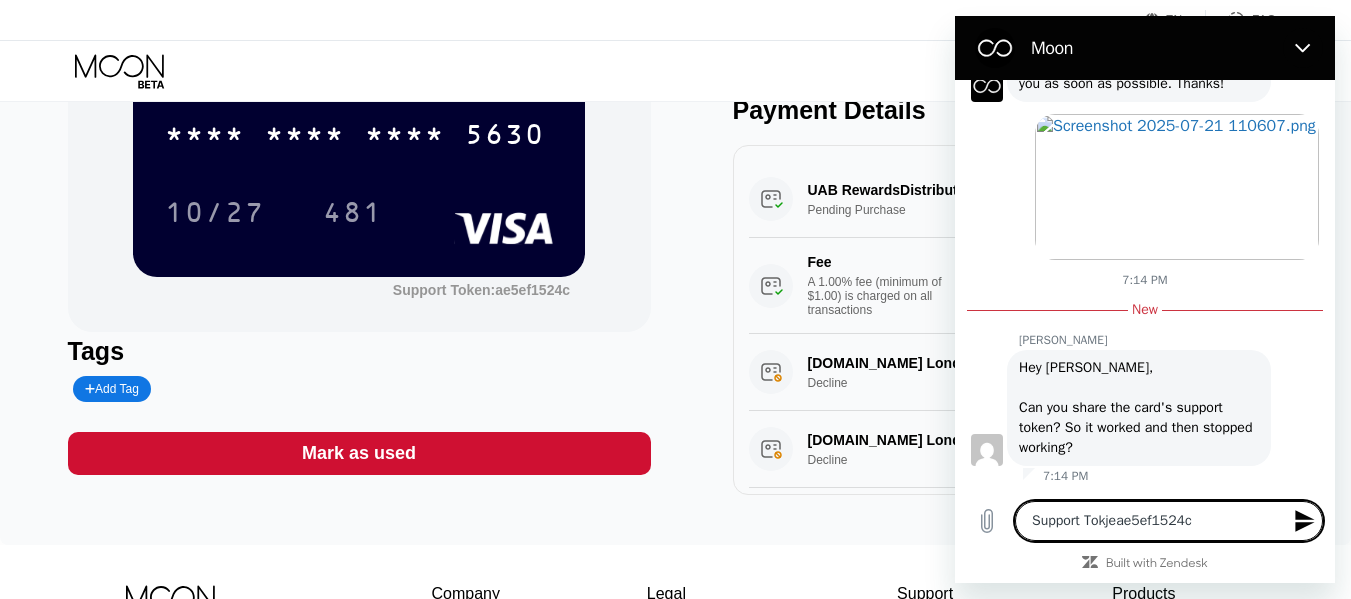 type on "Support Tokjae5ef1524c" 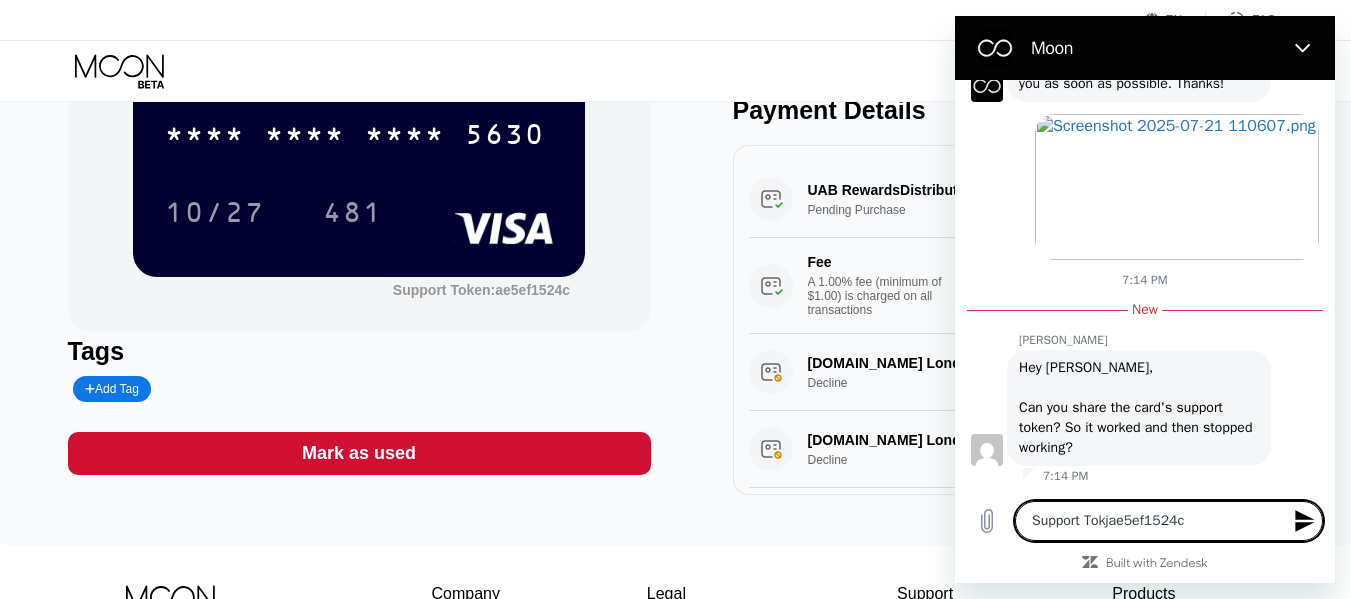 type on "Support Tokae5ef1524c" 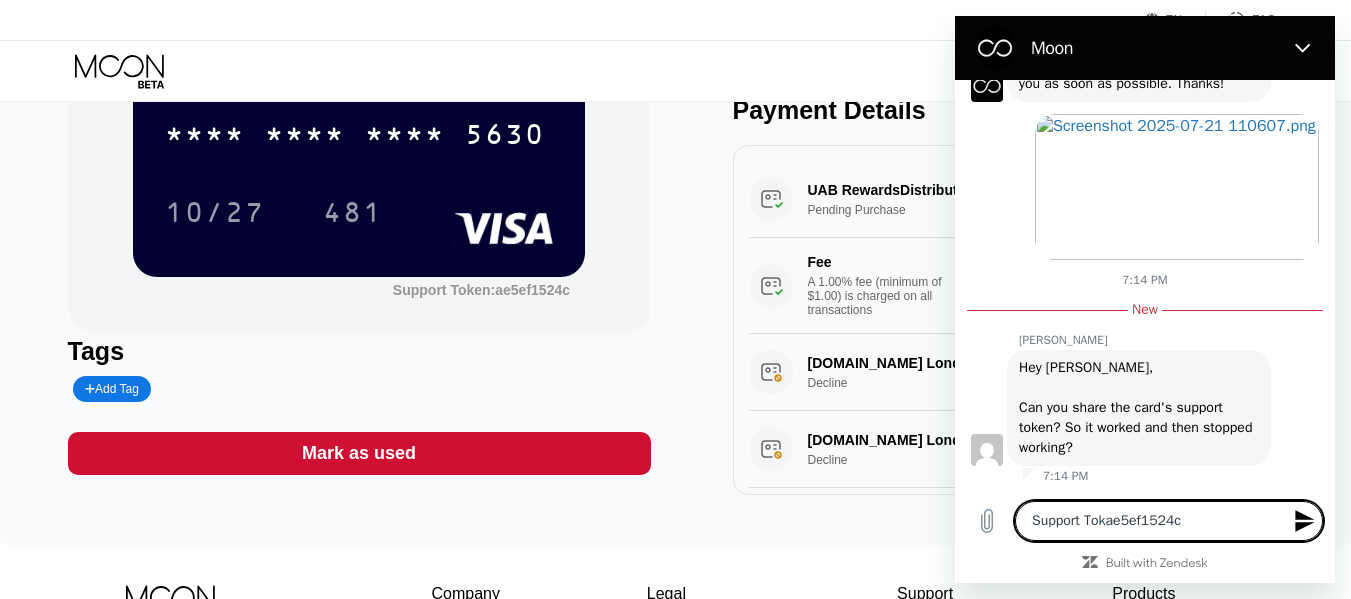 type on "Support Tokeae5ef1524c" 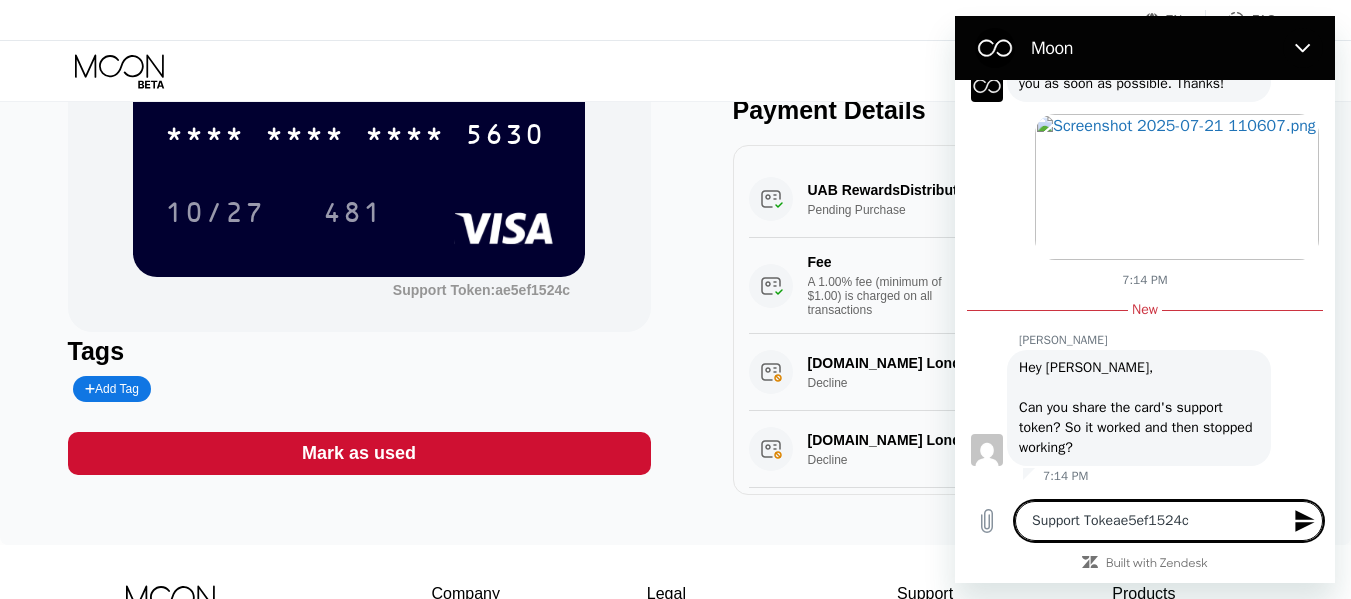 type on "Support Tokenae5ef1524c" 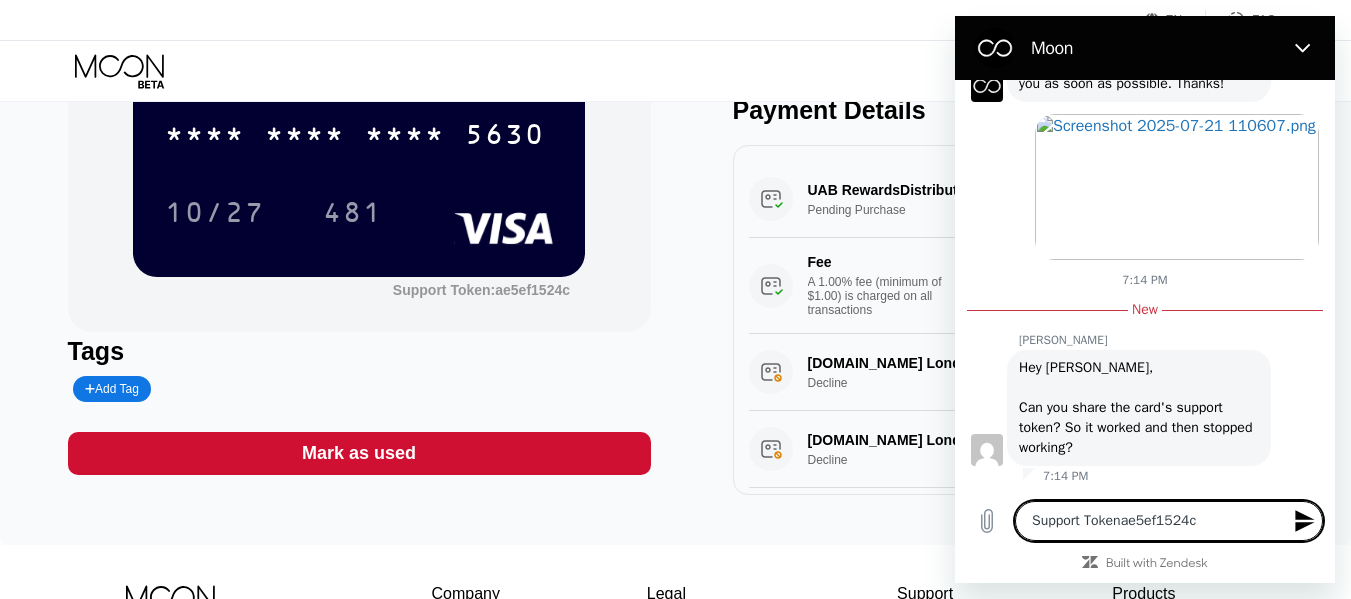 type on "Support Token ae5ef1524c" 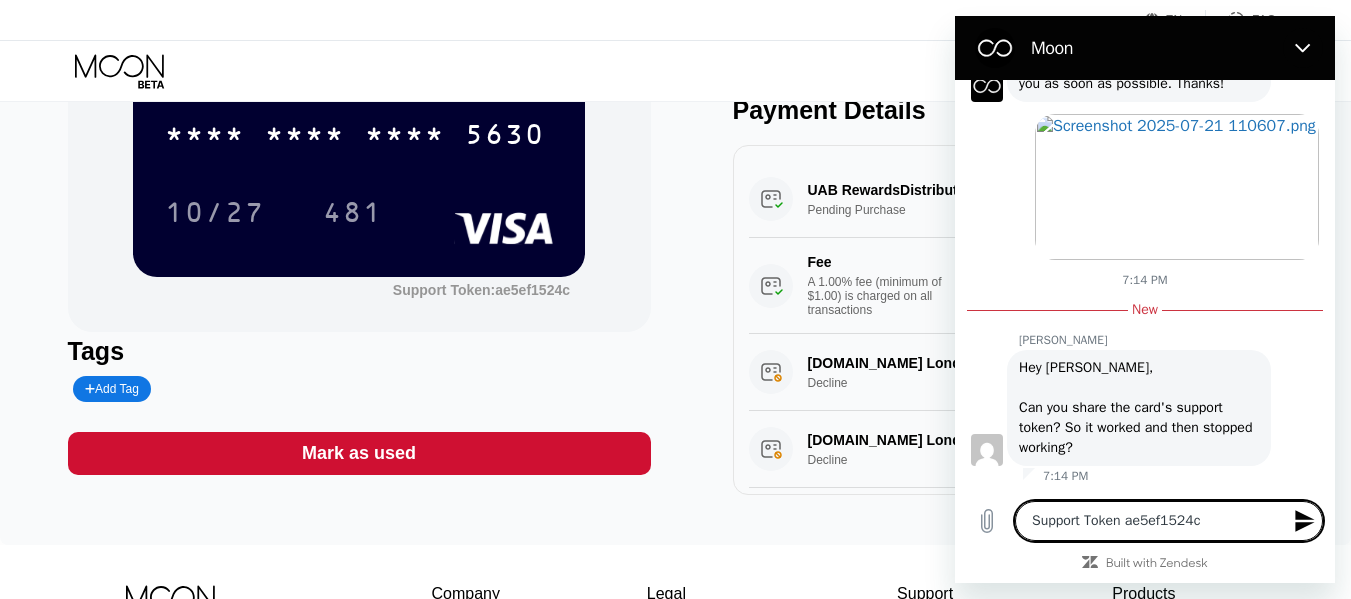 scroll, scrollTop: 9752, scrollLeft: 0, axis: vertical 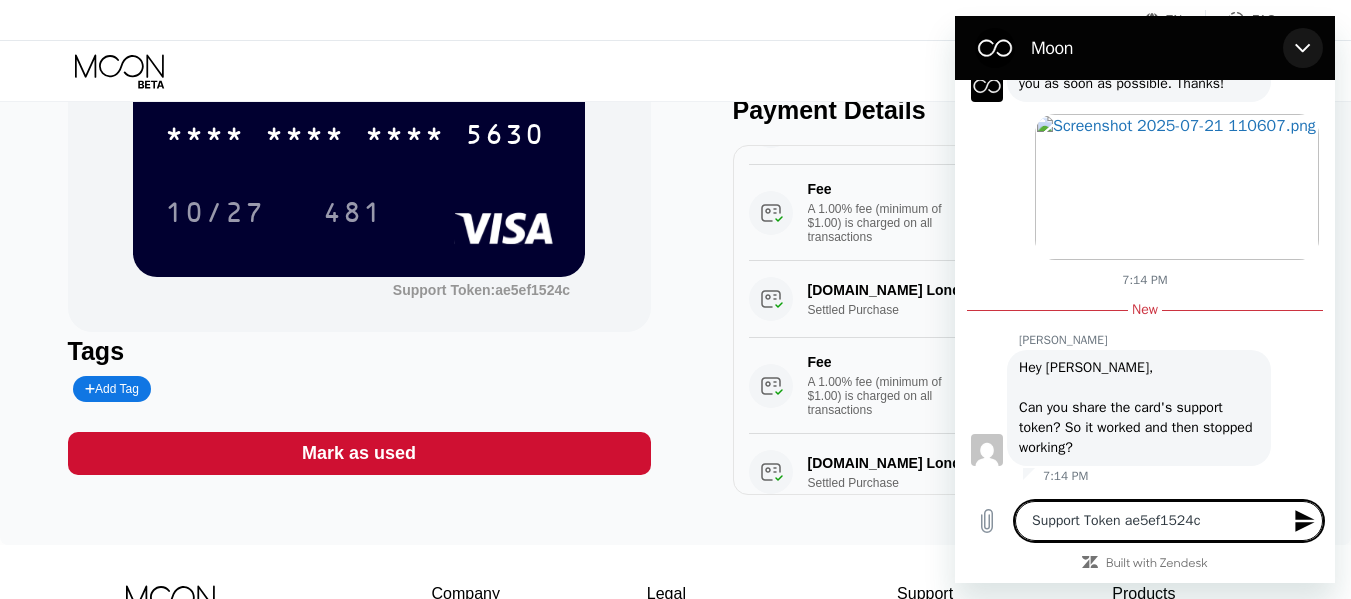 type on "Support Token ae5ef1524c" 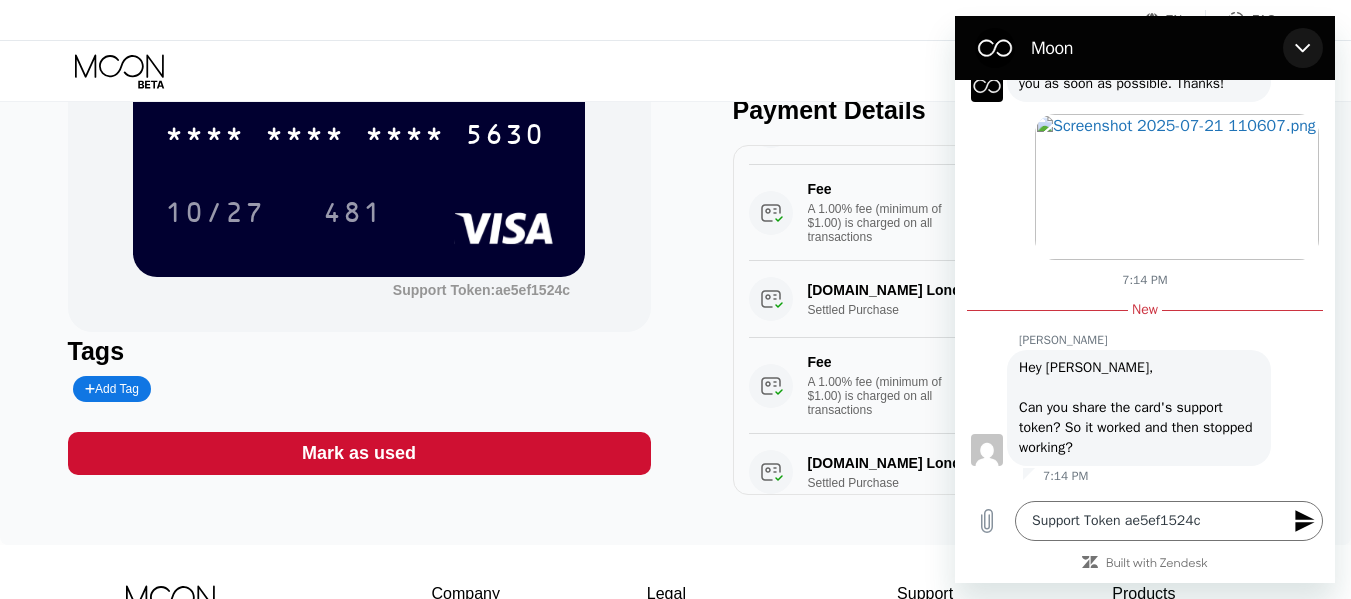 drag, startPoint x: 1304, startPoint y: 43, endPoint x: 2176, endPoint y: 134, distance: 876.7354 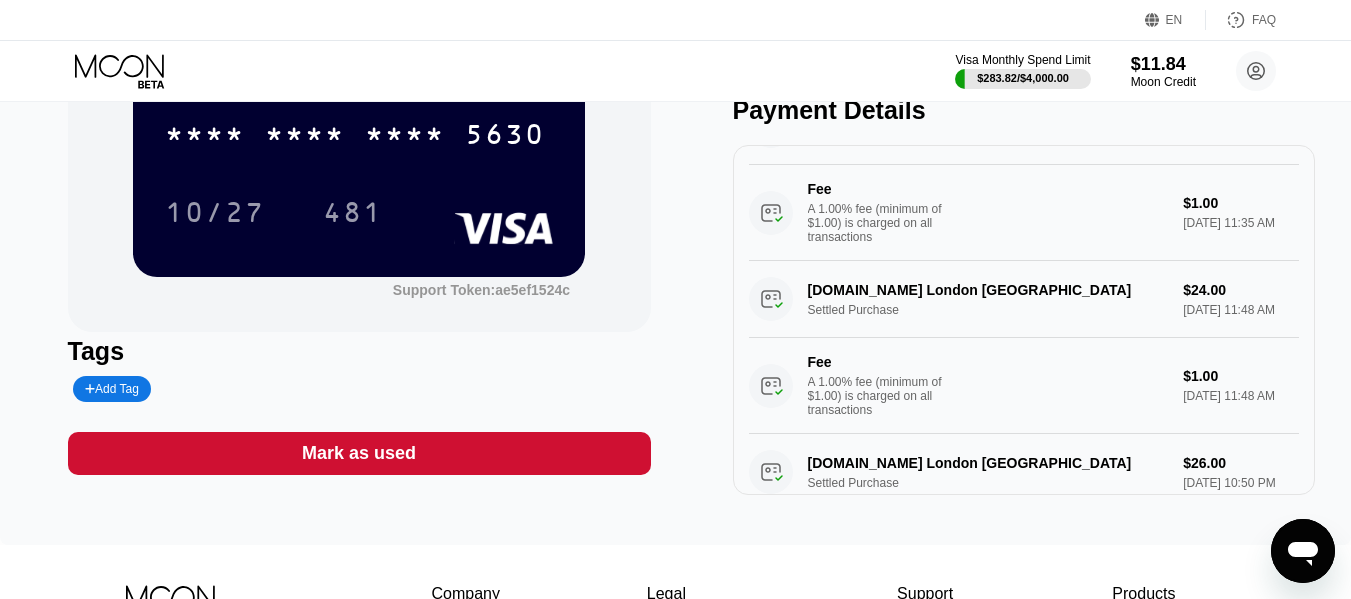 click on "Fee" at bounding box center [878, 189] 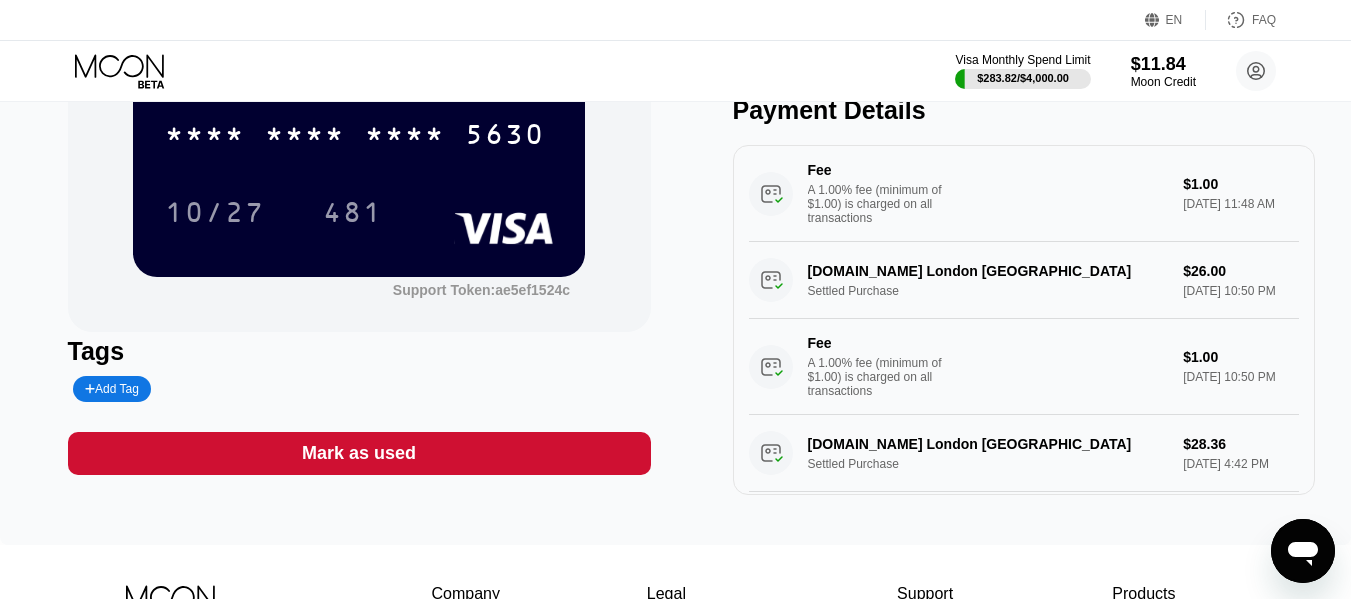 scroll, scrollTop: 600, scrollLeft: 0, axis: vertical 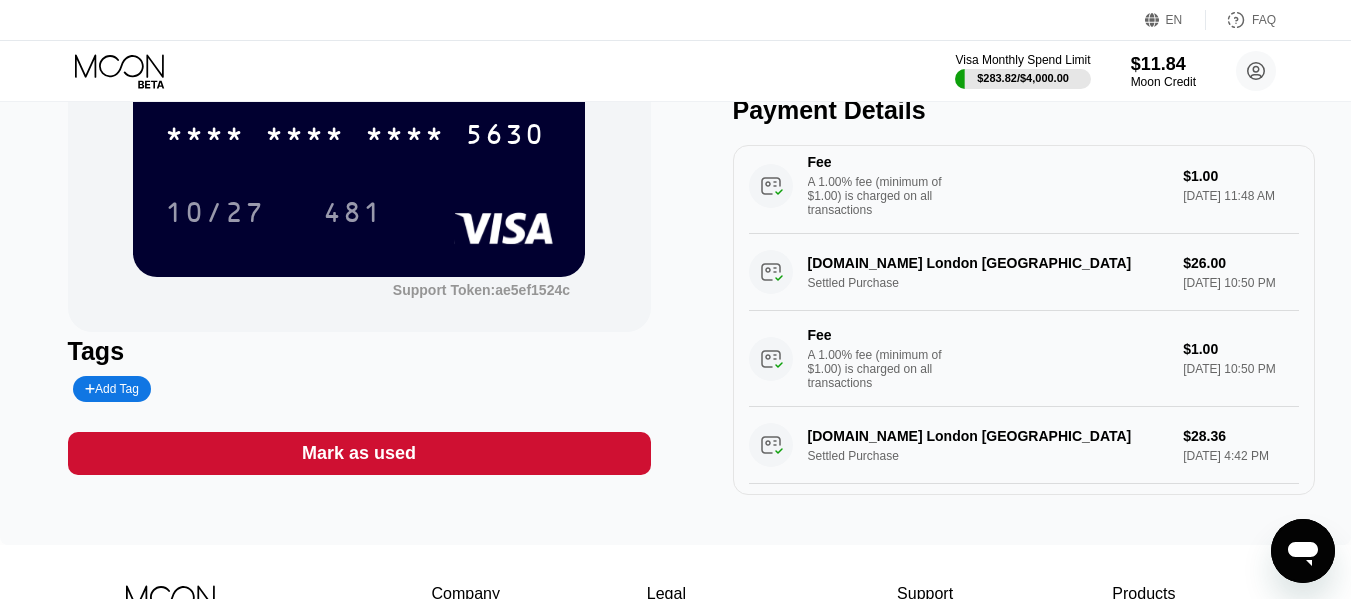 click on "[DOMAIN_NAME]               London       GB Settled Purchase $24.00 [DATE] 11:48 AM Fee A 1.00% fee (minimum of $1.00) is charged on all transactions $1.00 [DATE] 11:48 AM" at bounding box center [1024, 147] 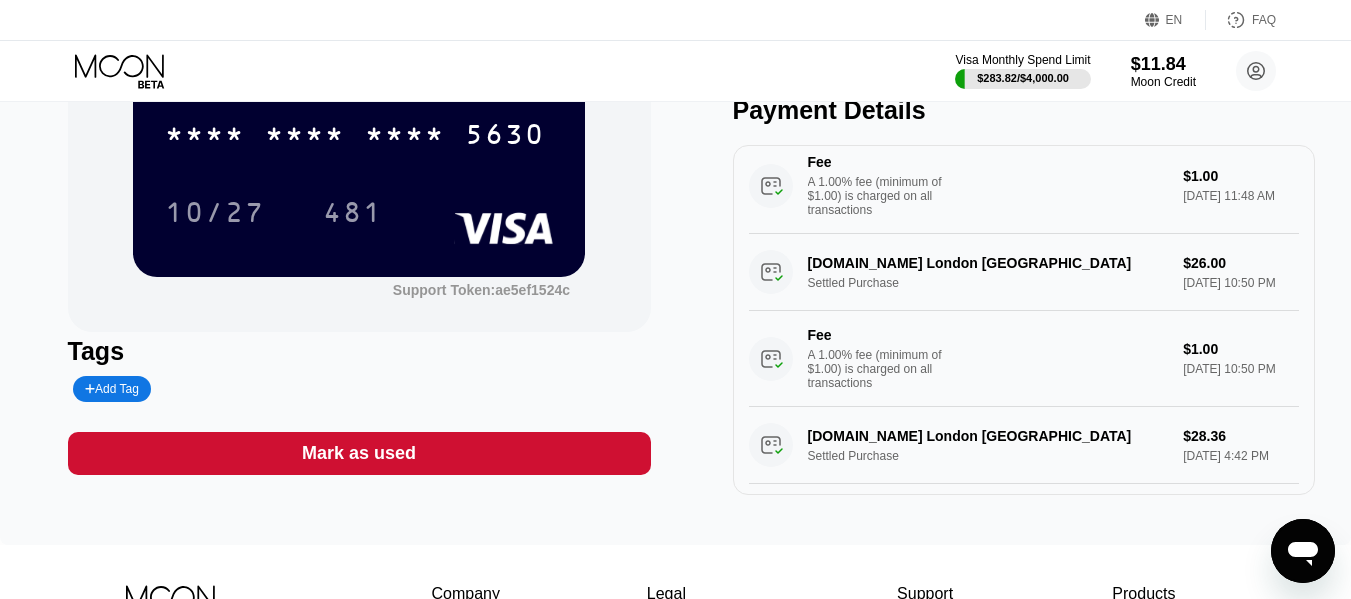 click 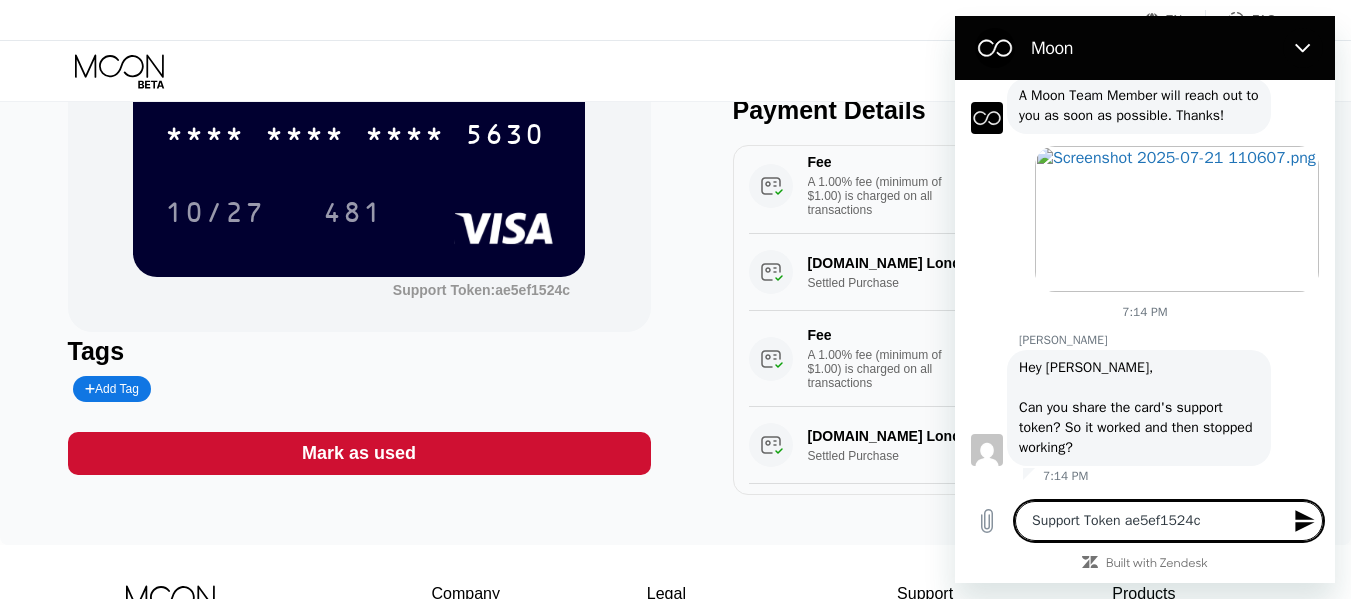 scroll, scrollTop: 9952, scrollLeft: 0, axis: vertical 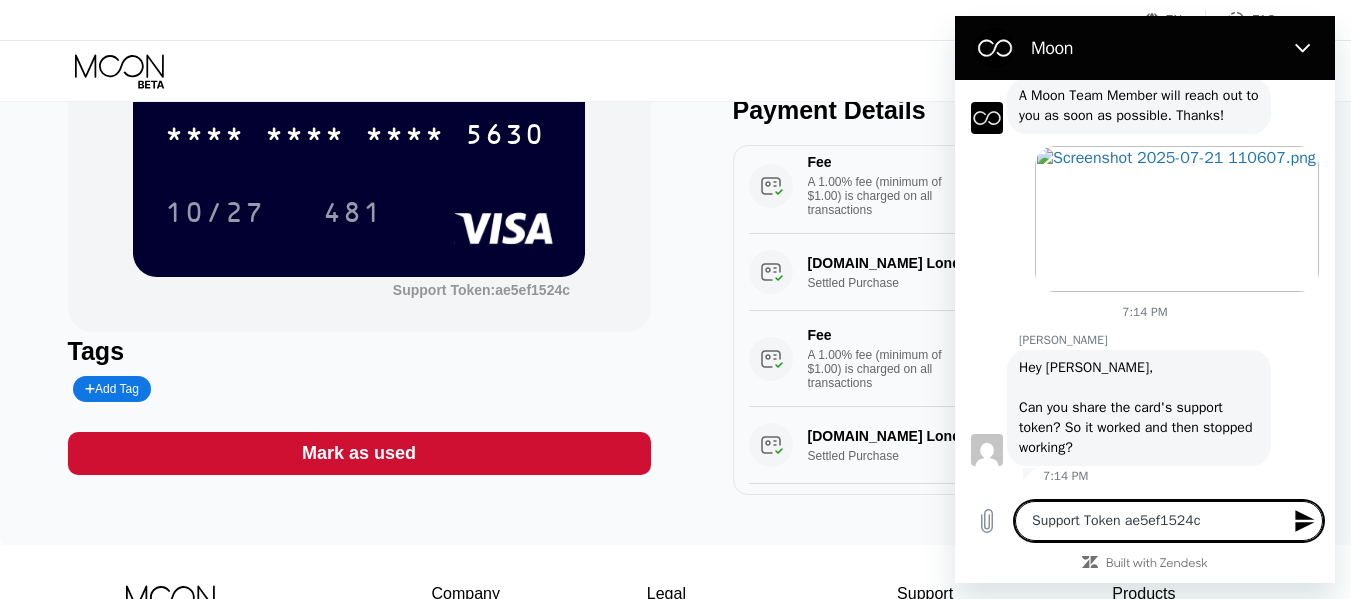 type 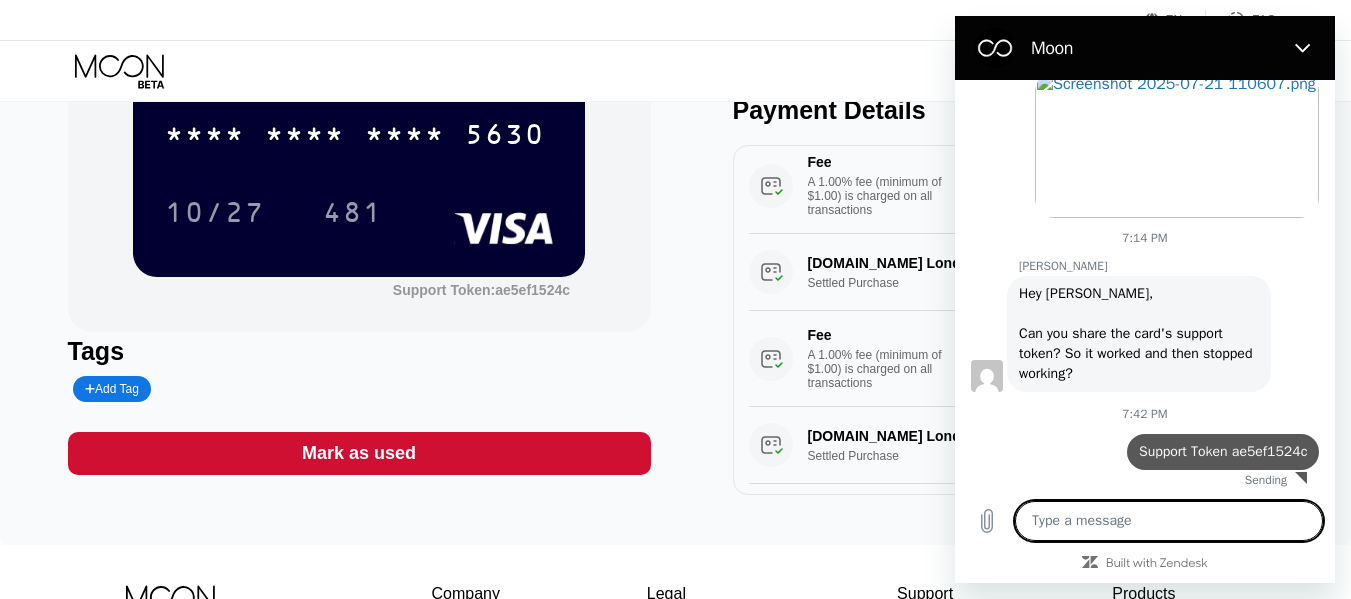 type on "x" 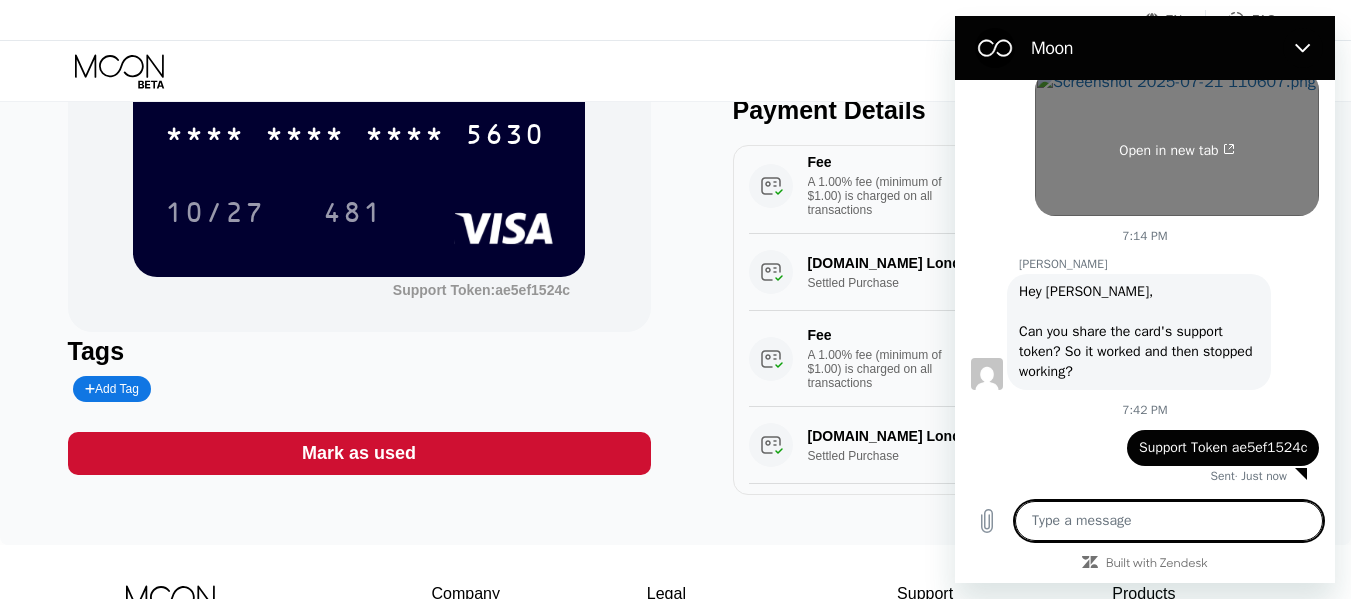 scroll, scrollTop: 10096, scrollLeft: 0, axis: vertical 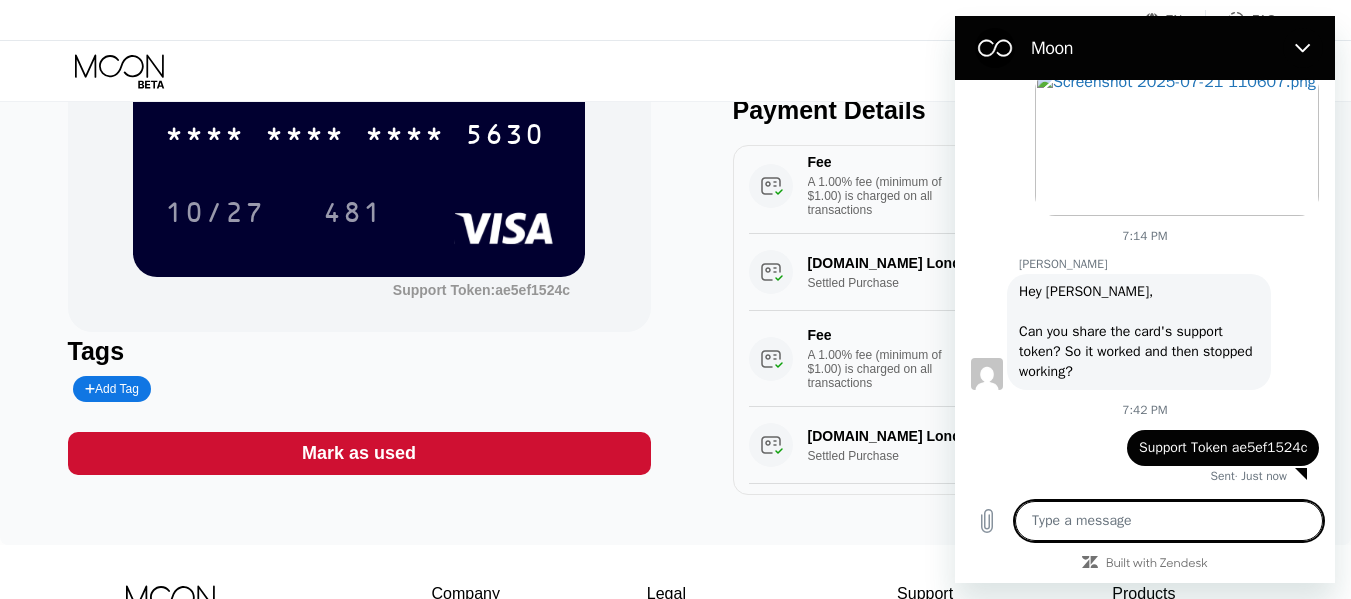 click at bounding box center (1169, 521) 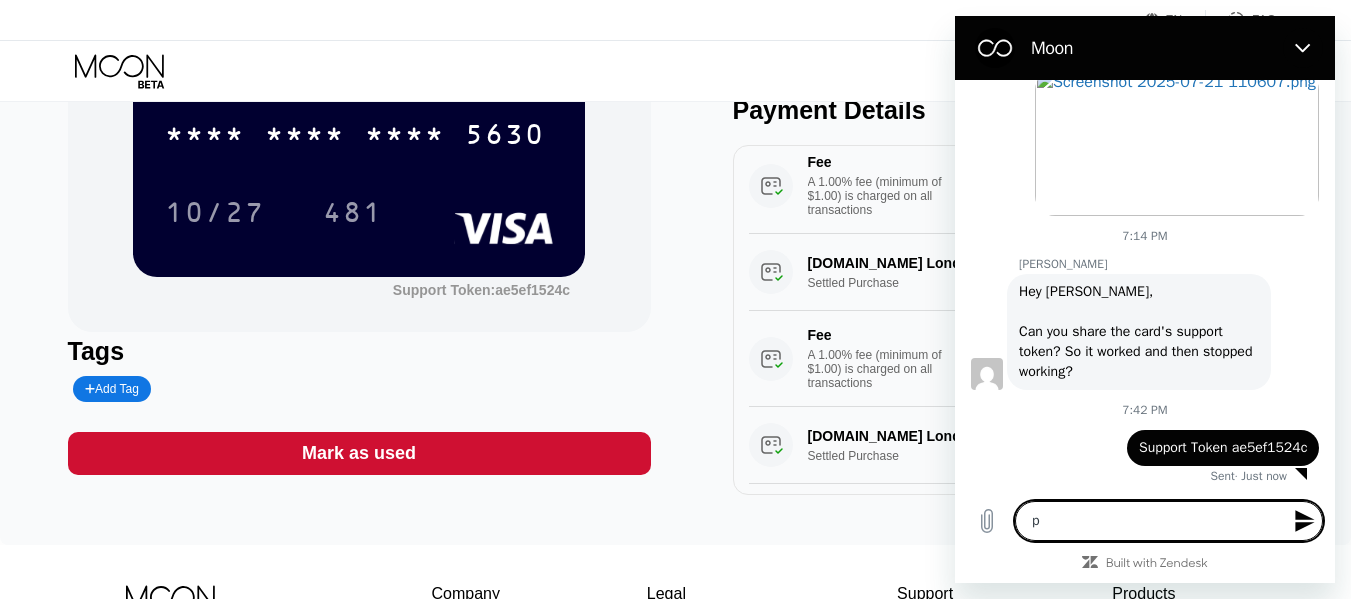 type on "pl" 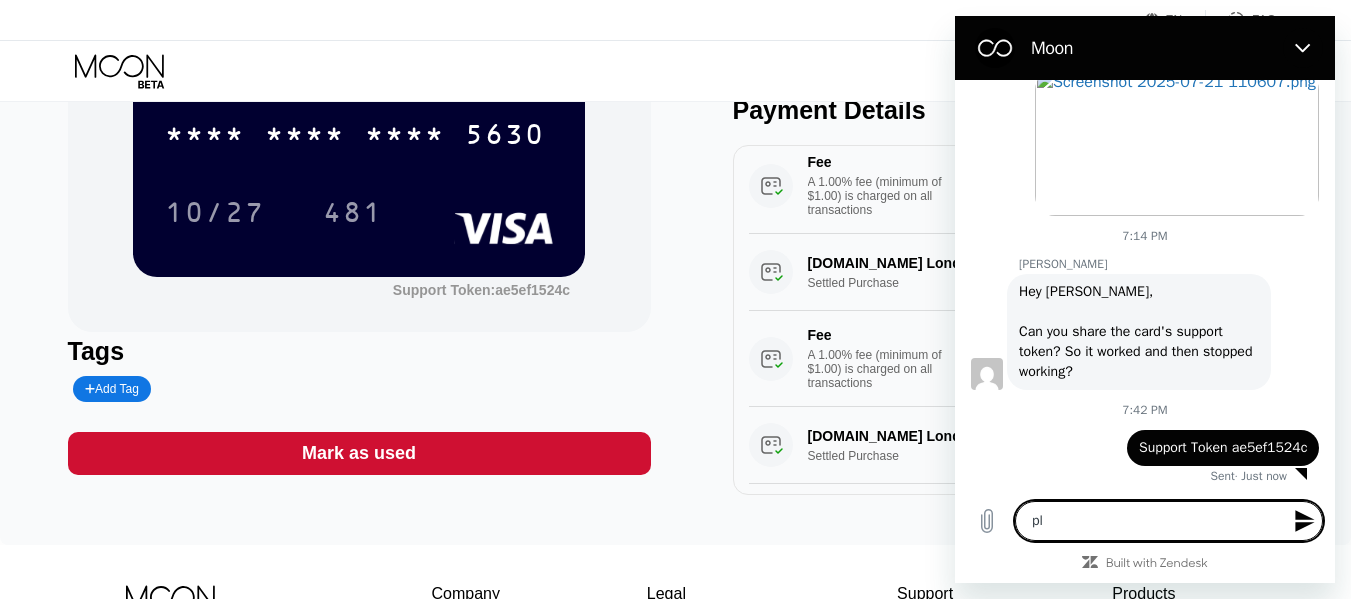 type on "ple" 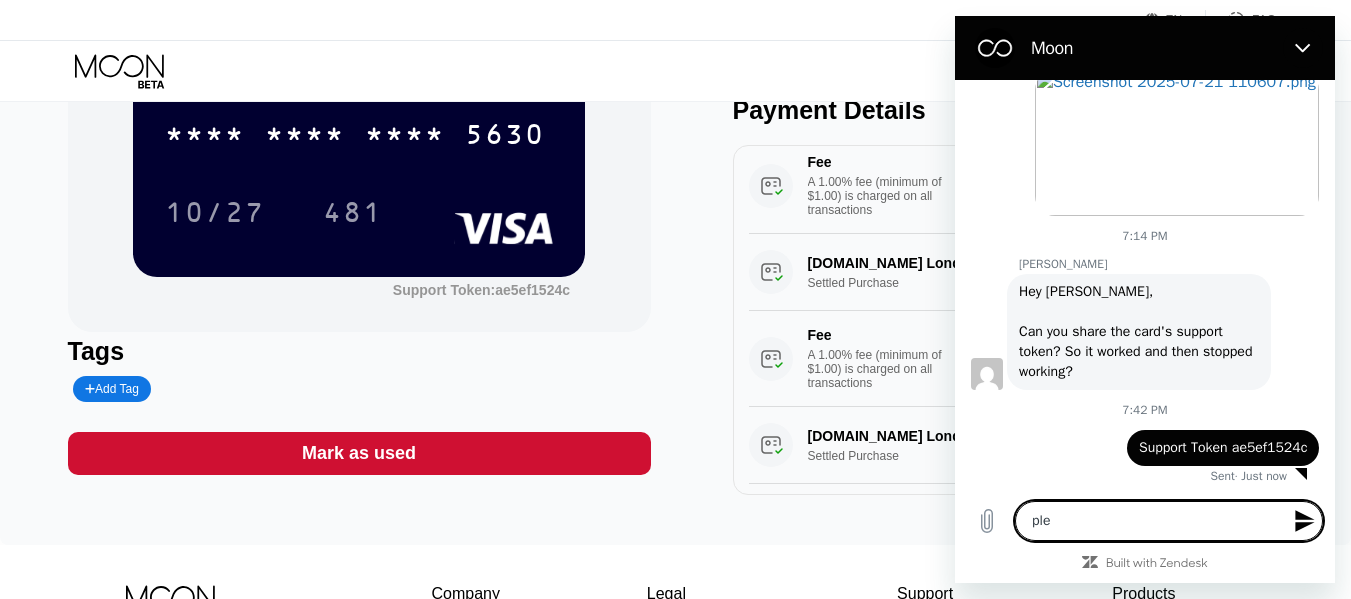 type on "plea" 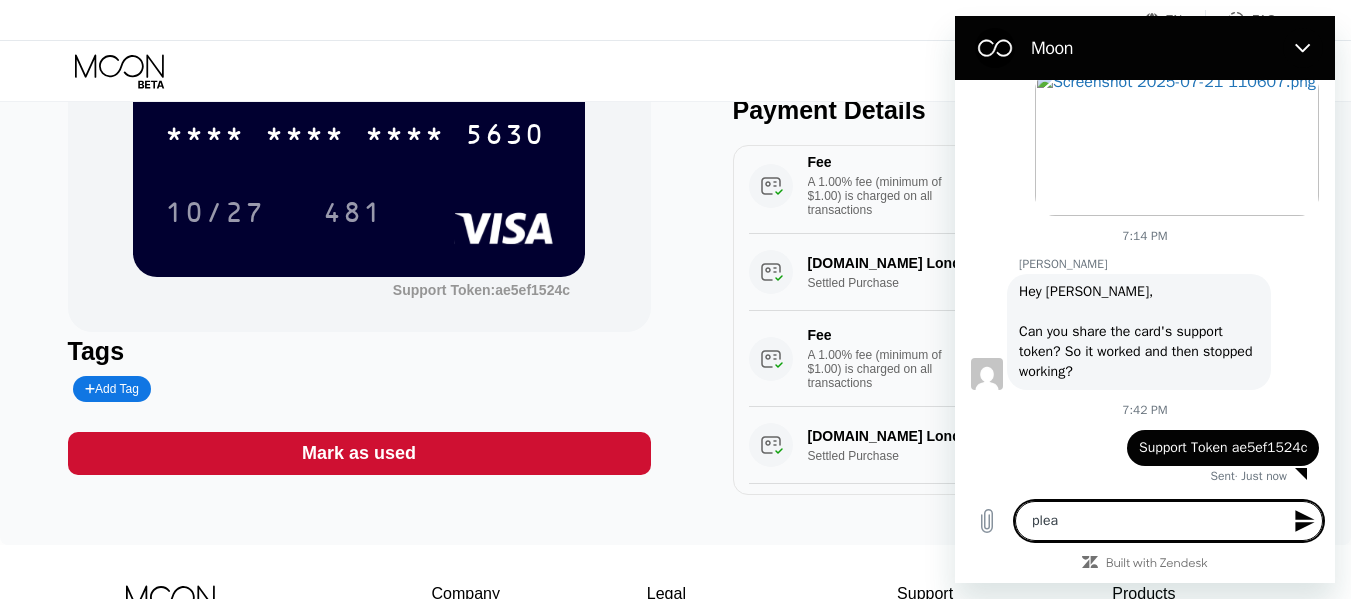 type on "pleas" 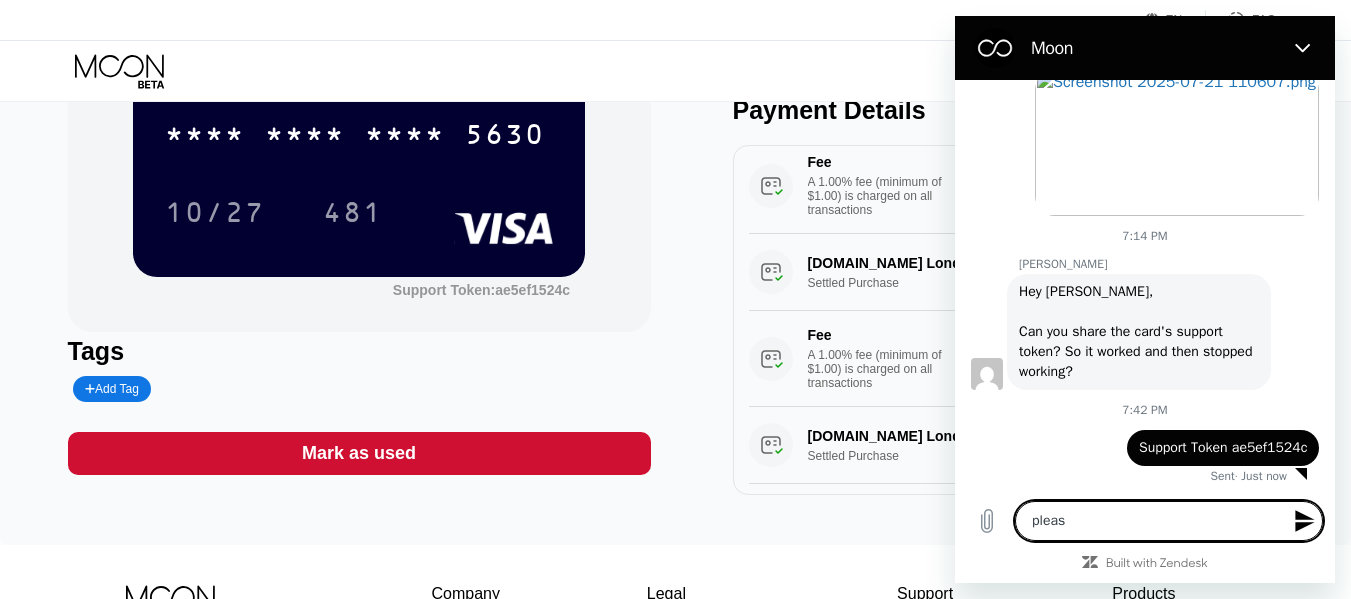 type on "please" 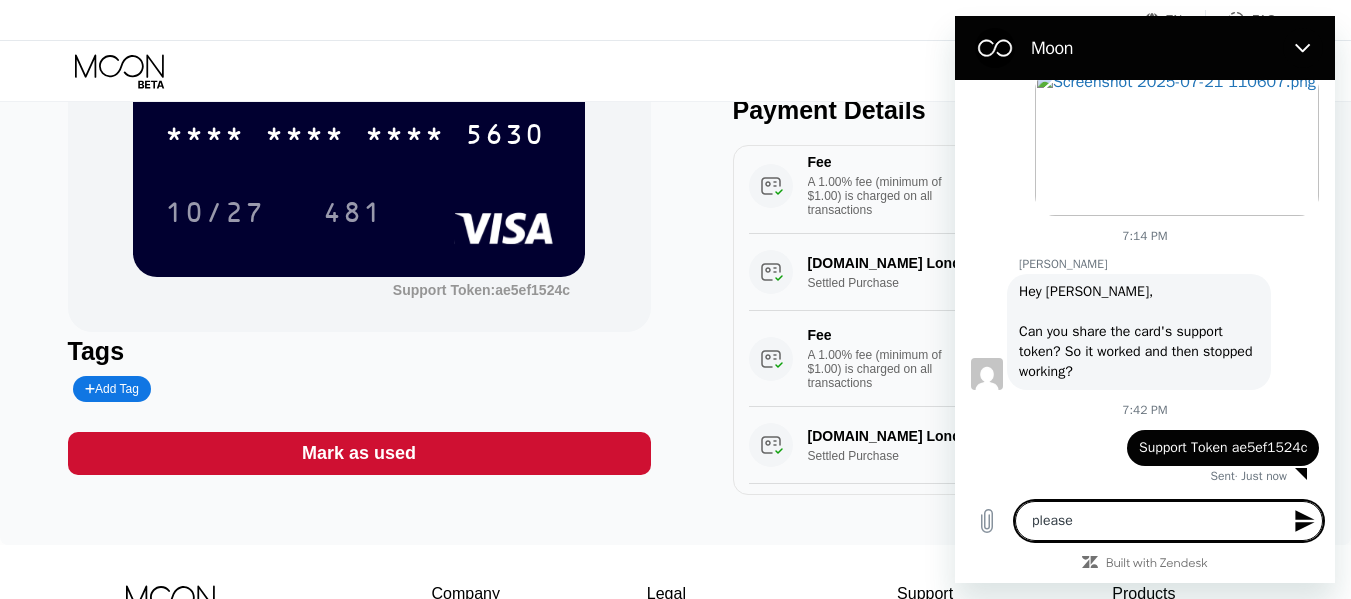 type on "please" 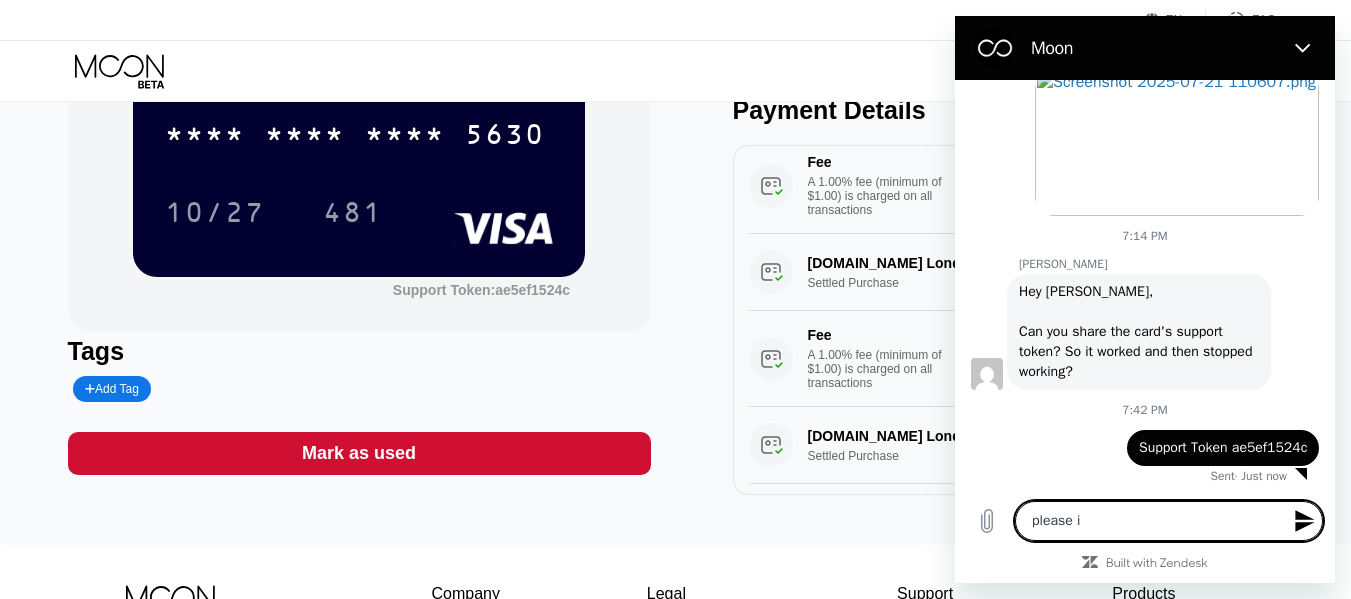 type on "please" 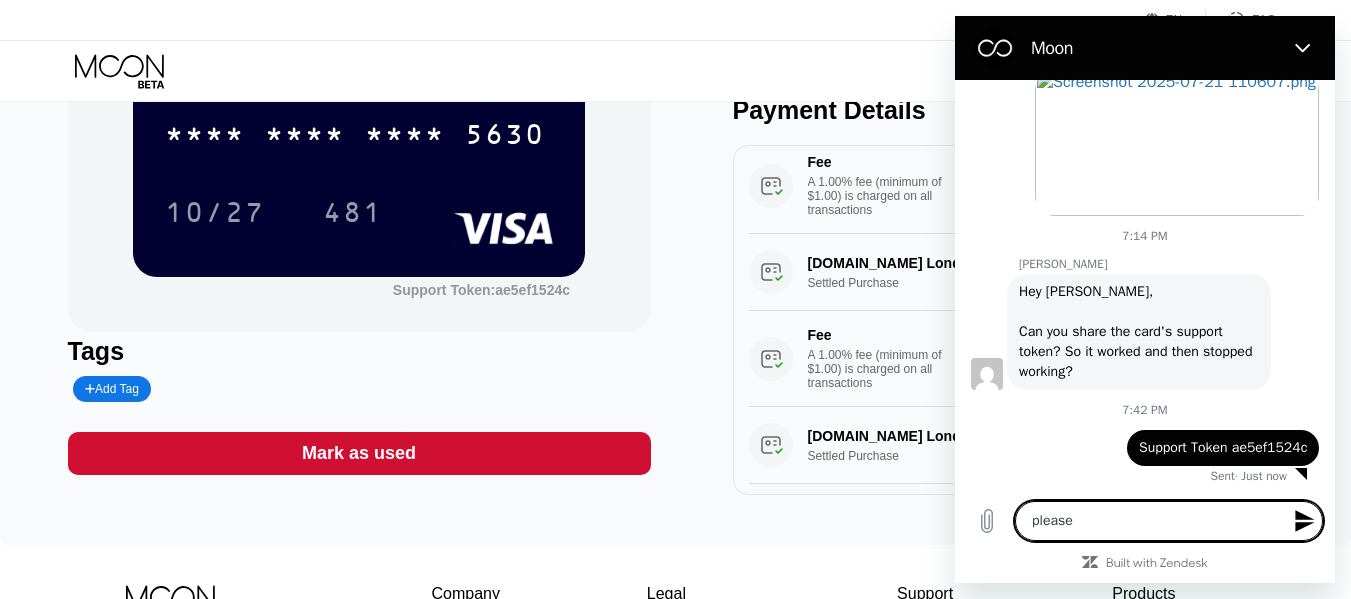 type on "please i" 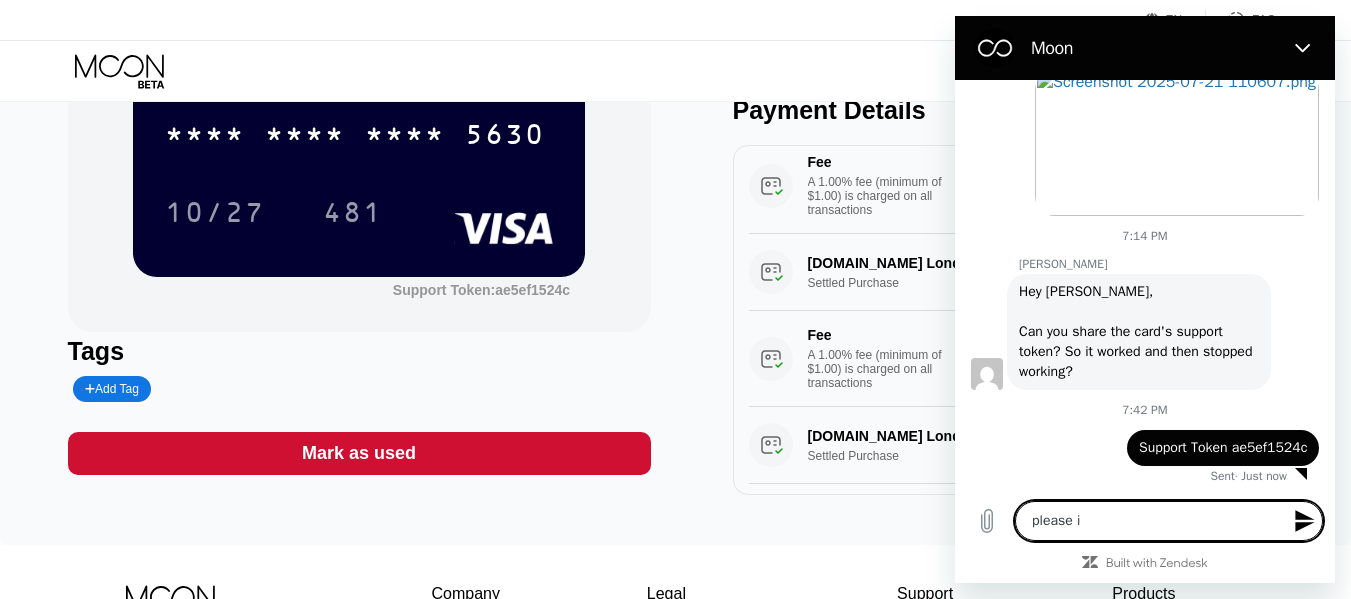 type on "please i" 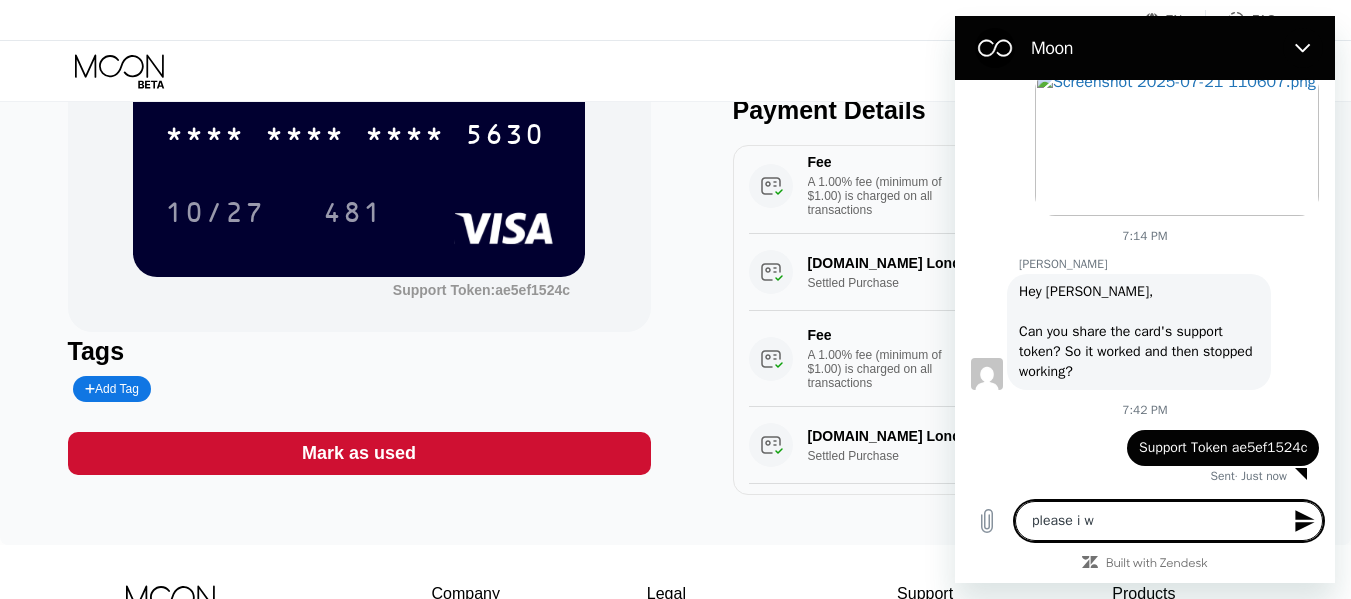 type on "please i wi" 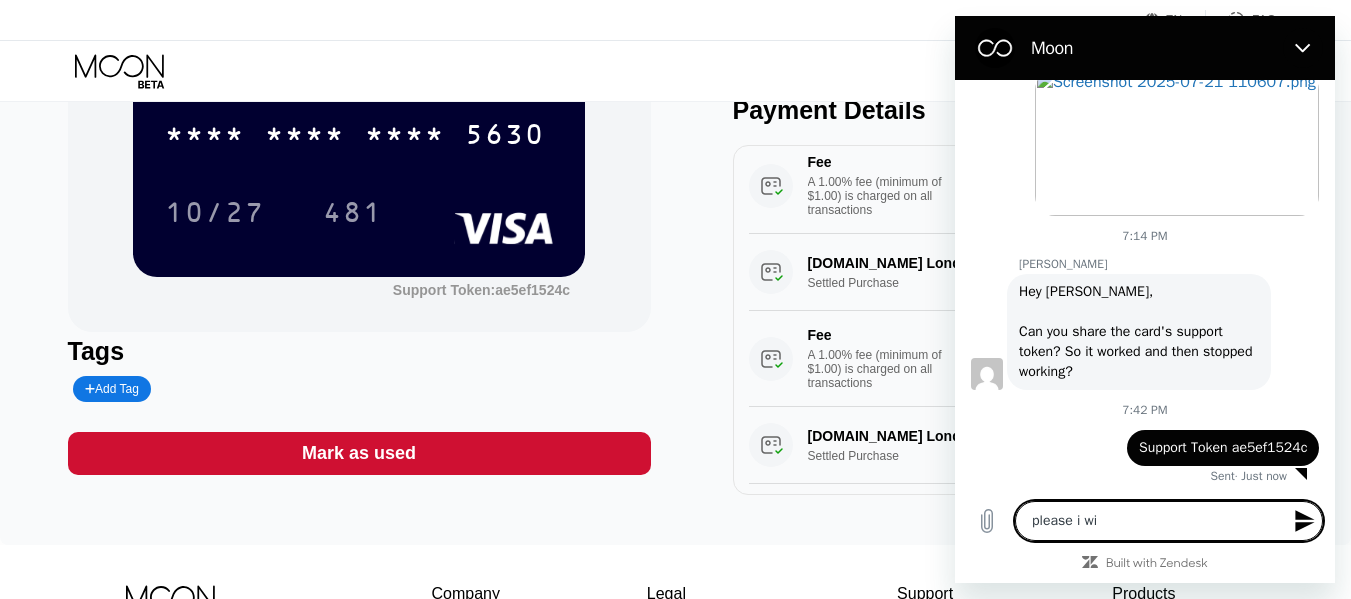 type on "please i wil" 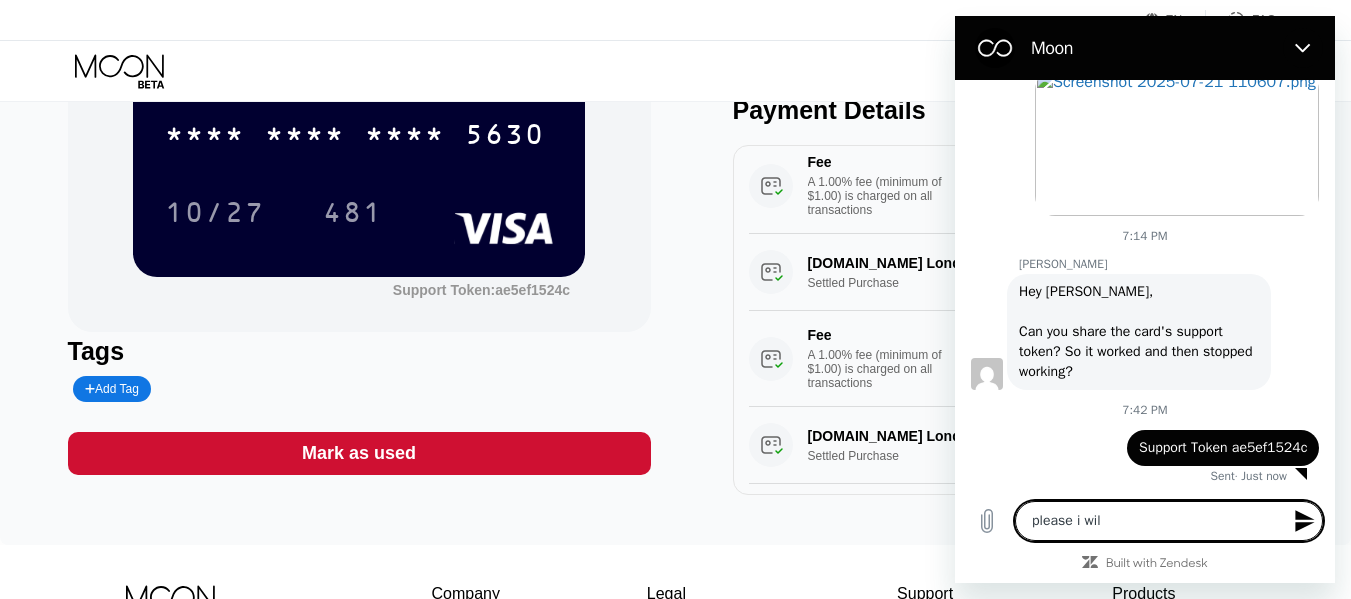 type on "please i will" 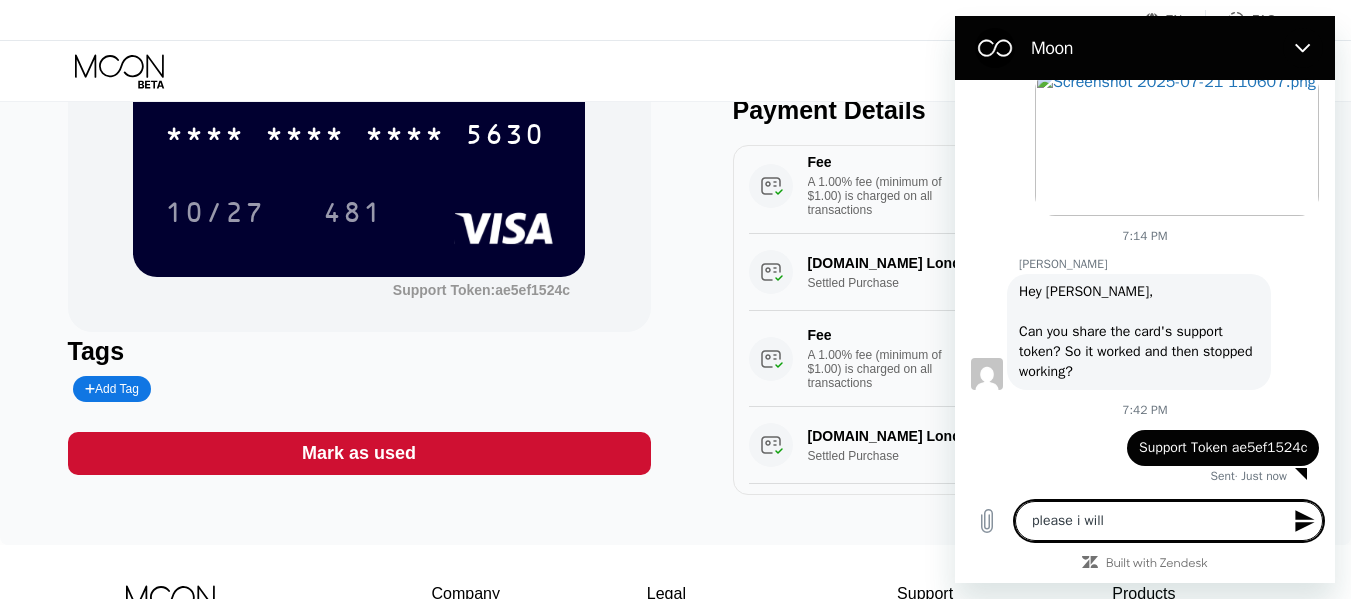 type on "please i will" 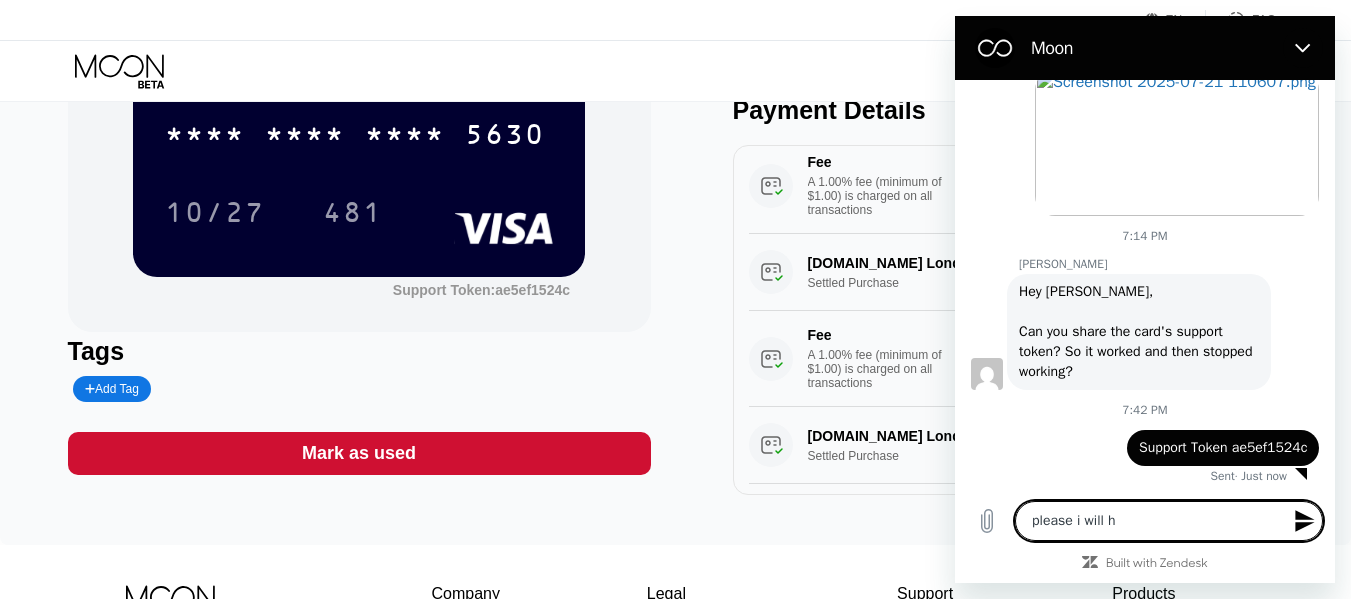 type on "please i will hu" 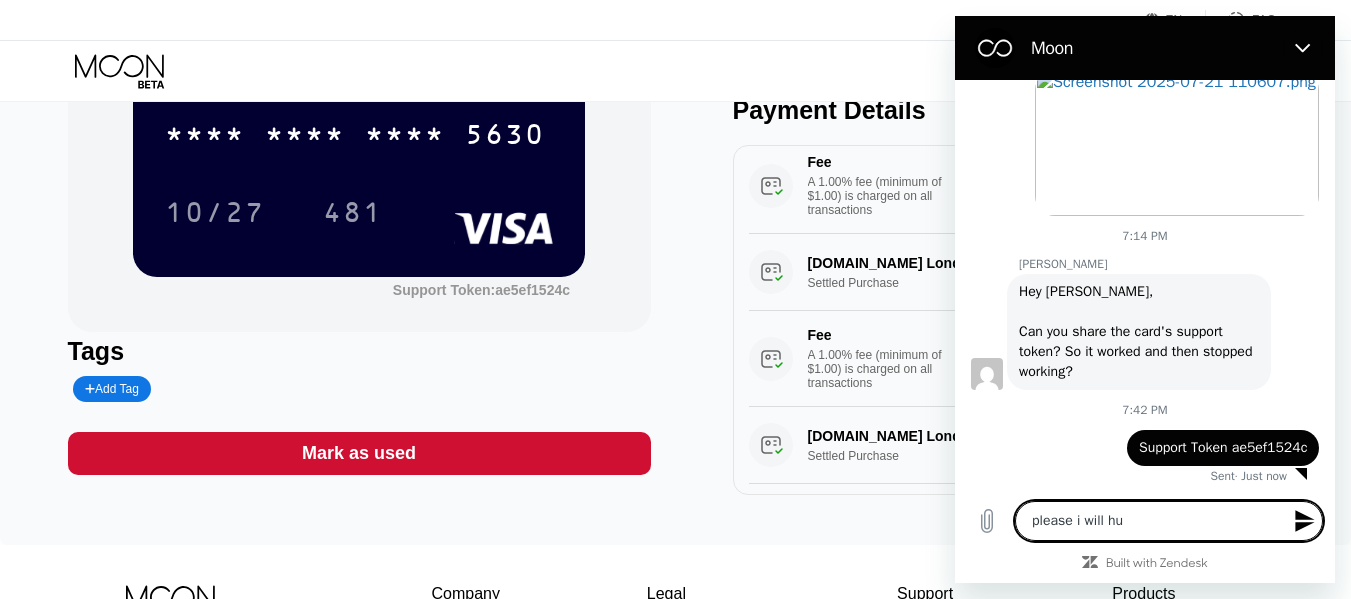 type on "please i will hug" 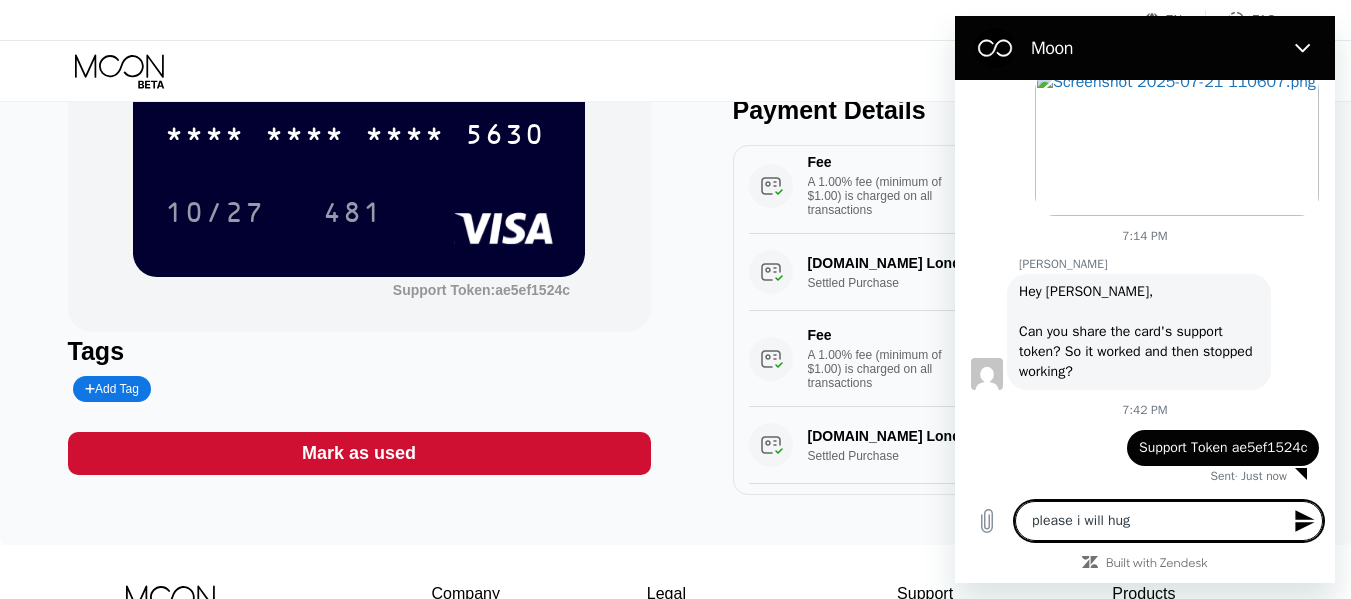 type on "please i will hugu" 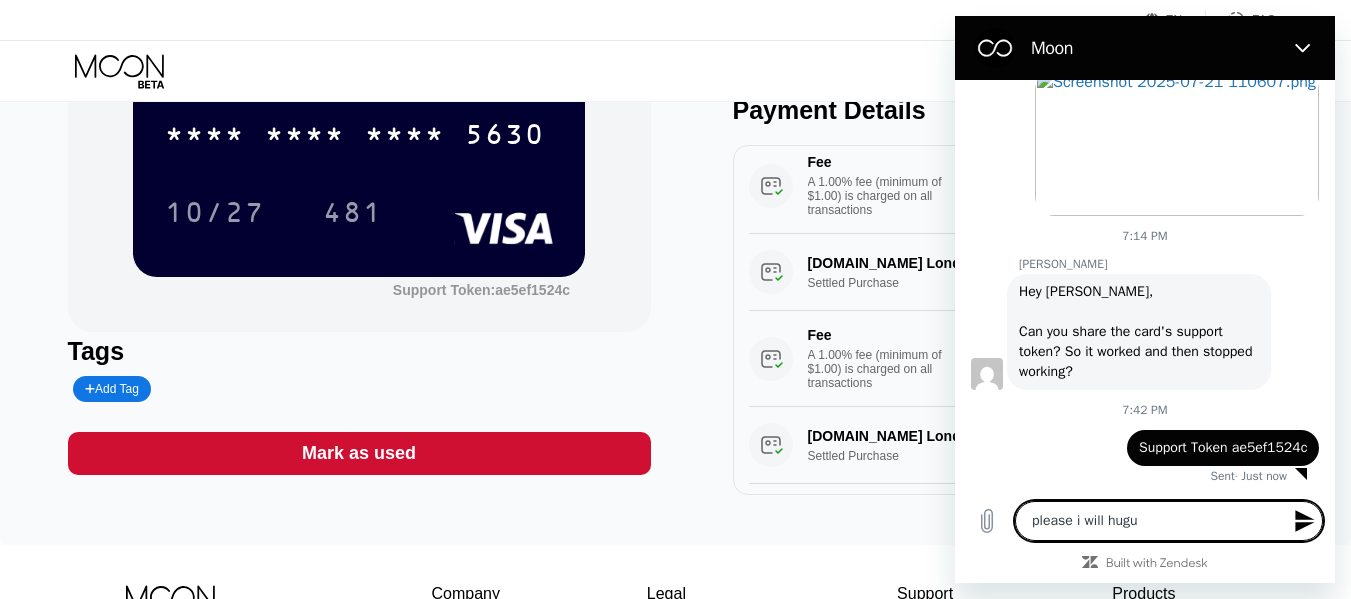 type on "please i will huguf" 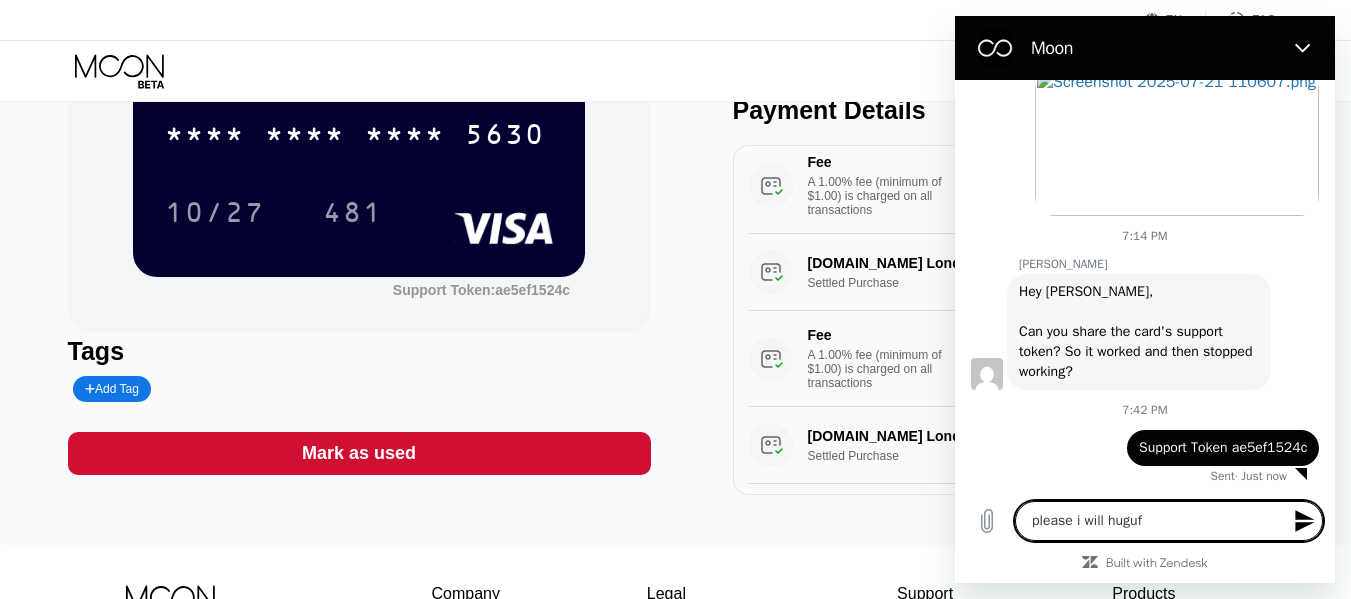 type on "please i will hugu" 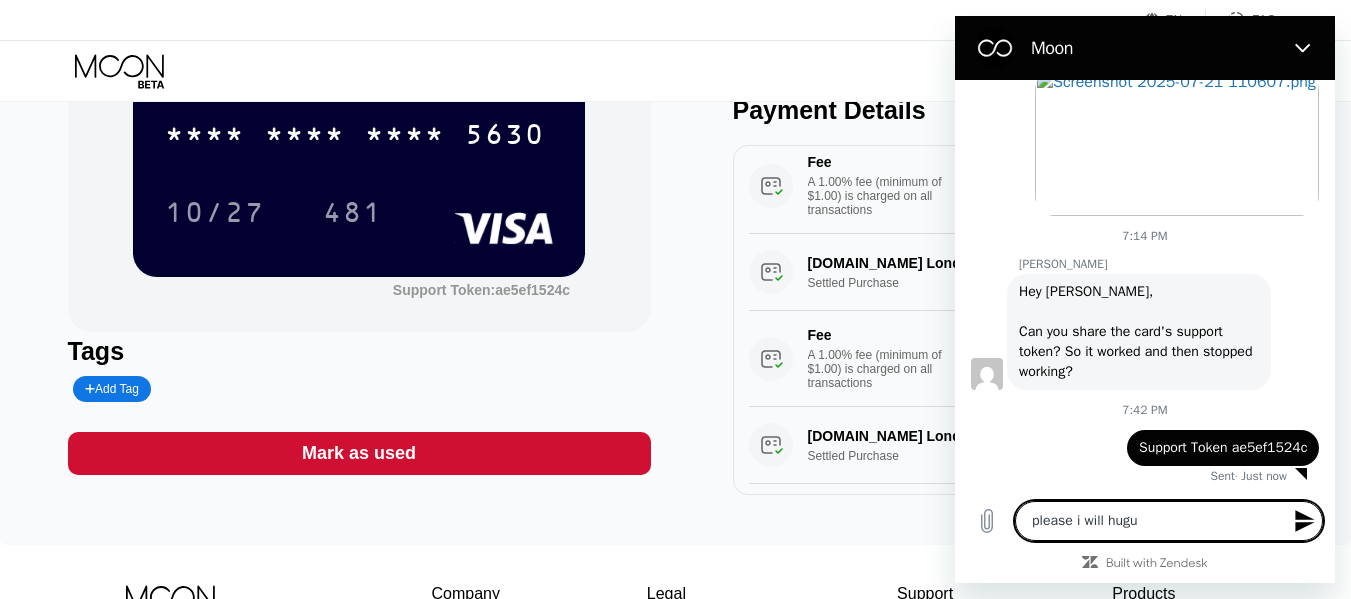 type on "please i will hug" 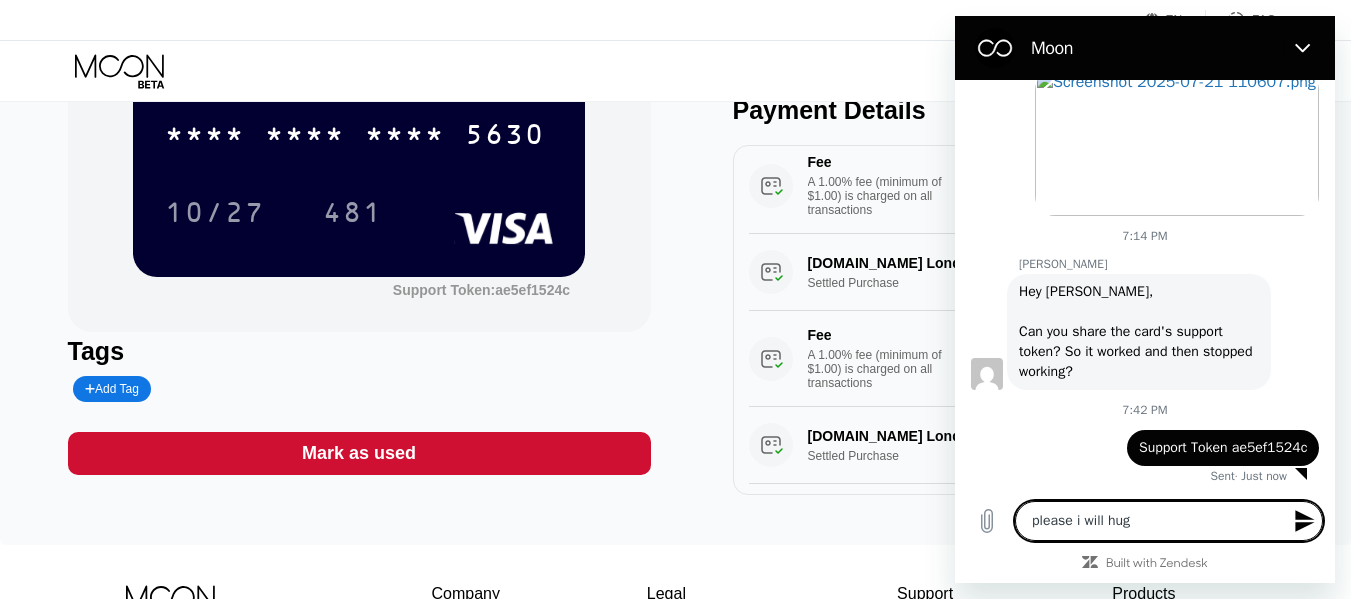type on "please i will hu" 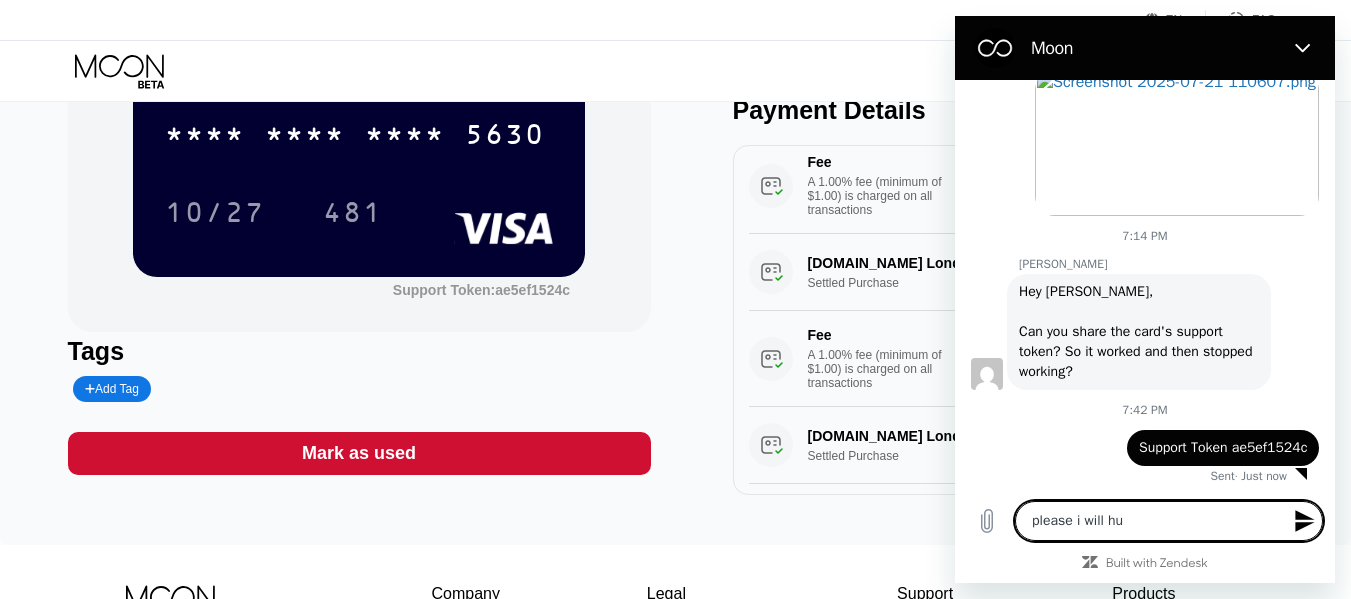 type on "please i will h" 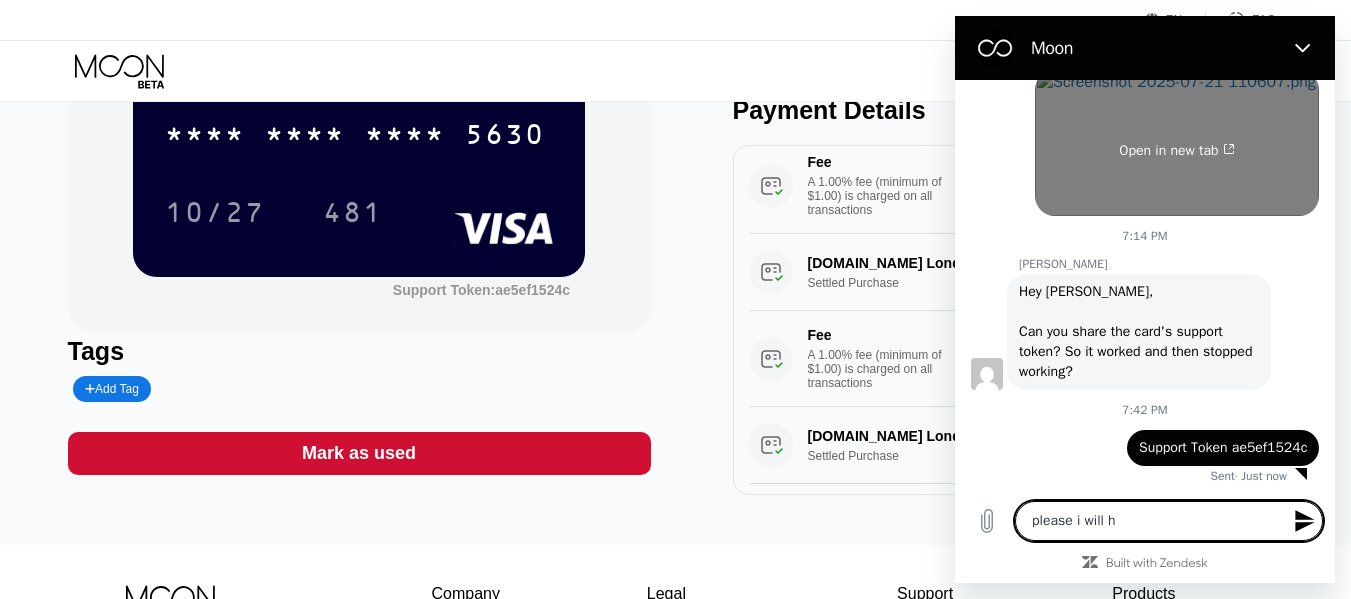 type on "please i will h" 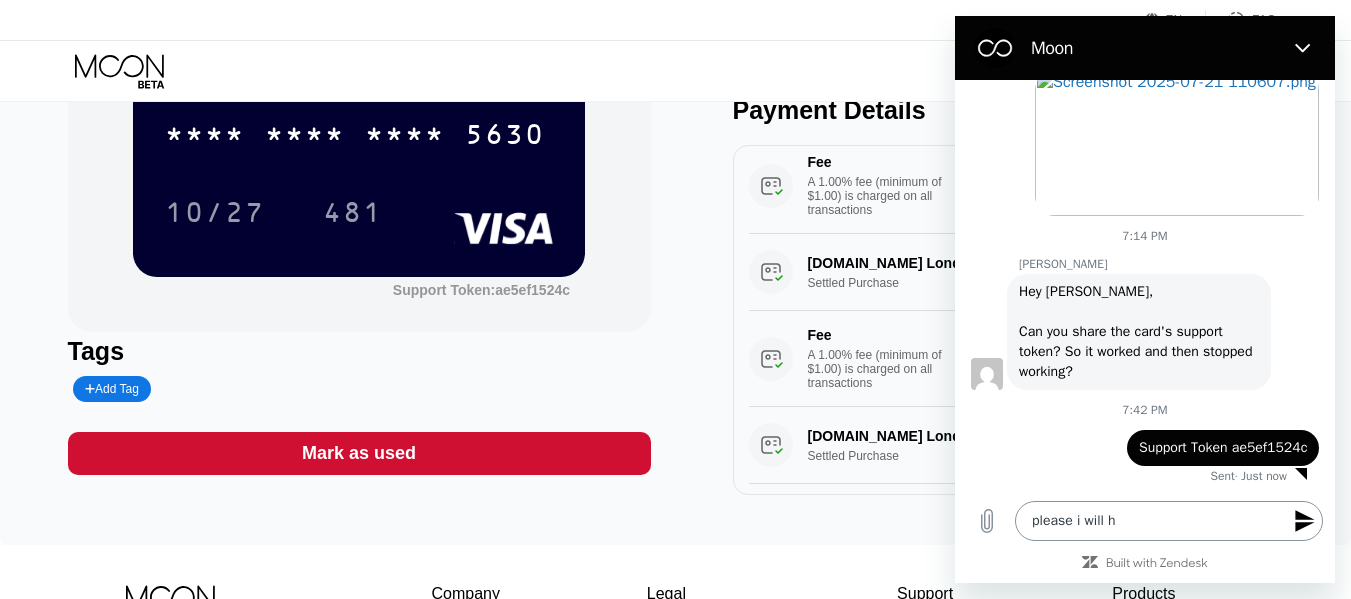 click on "please i will h" at bounding box center [1169, 521] 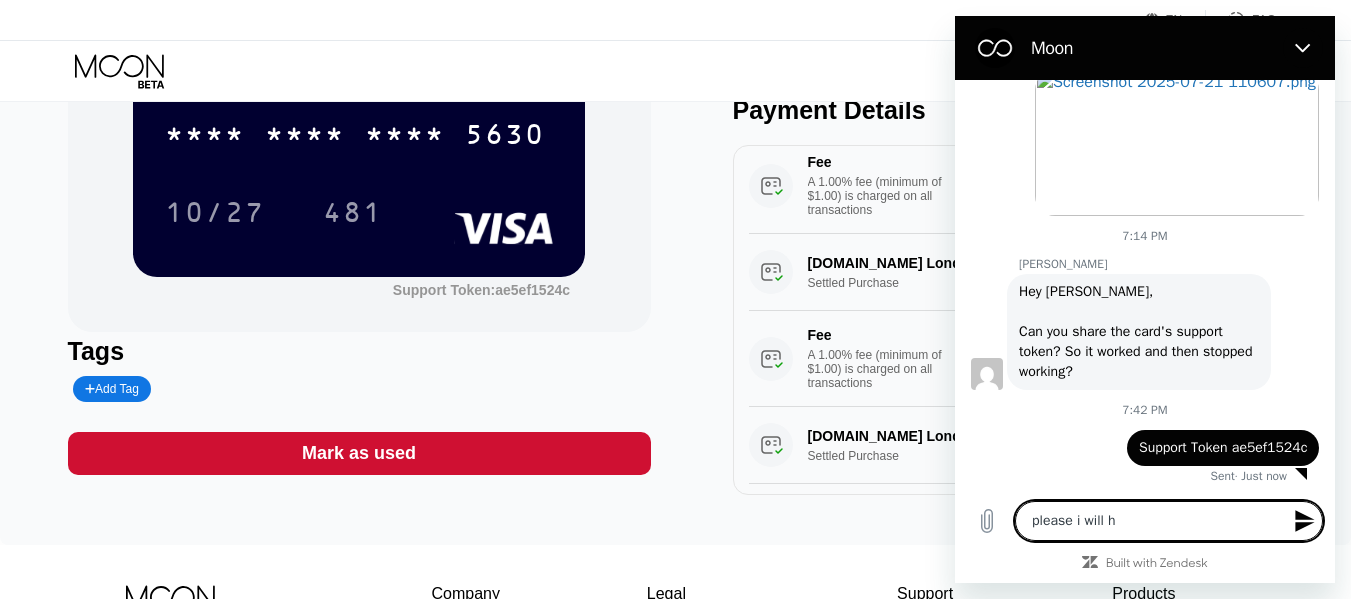 type on "x" 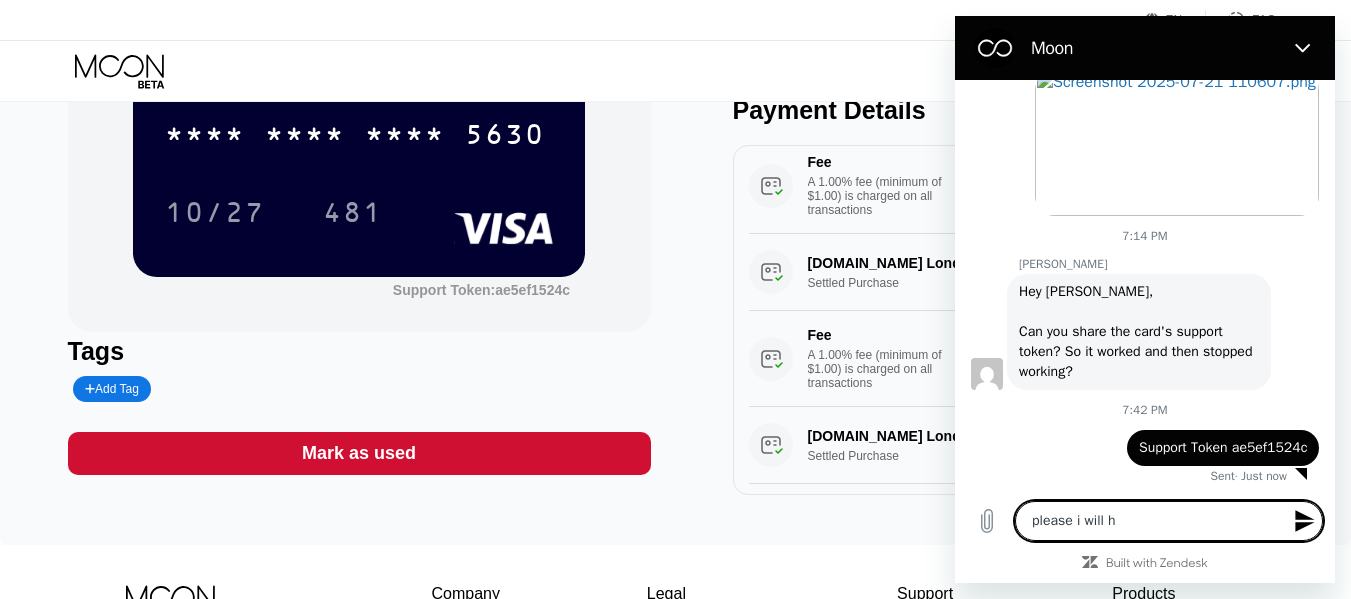 type on "please i will b" 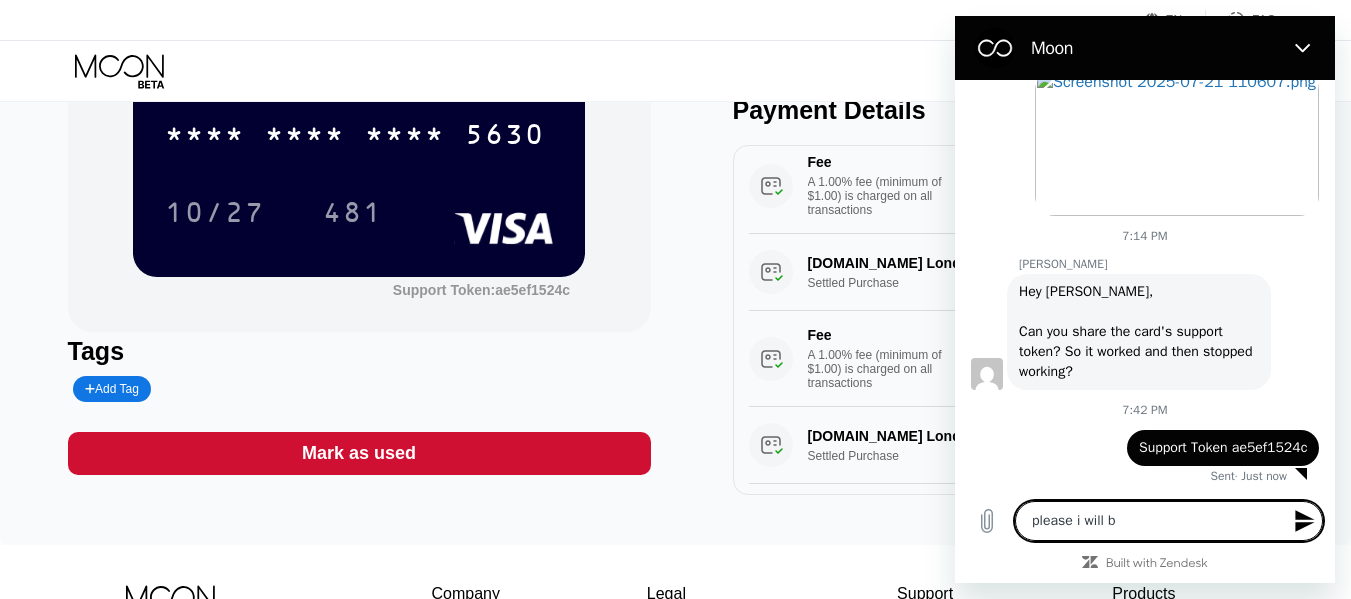 type on "please i will be" 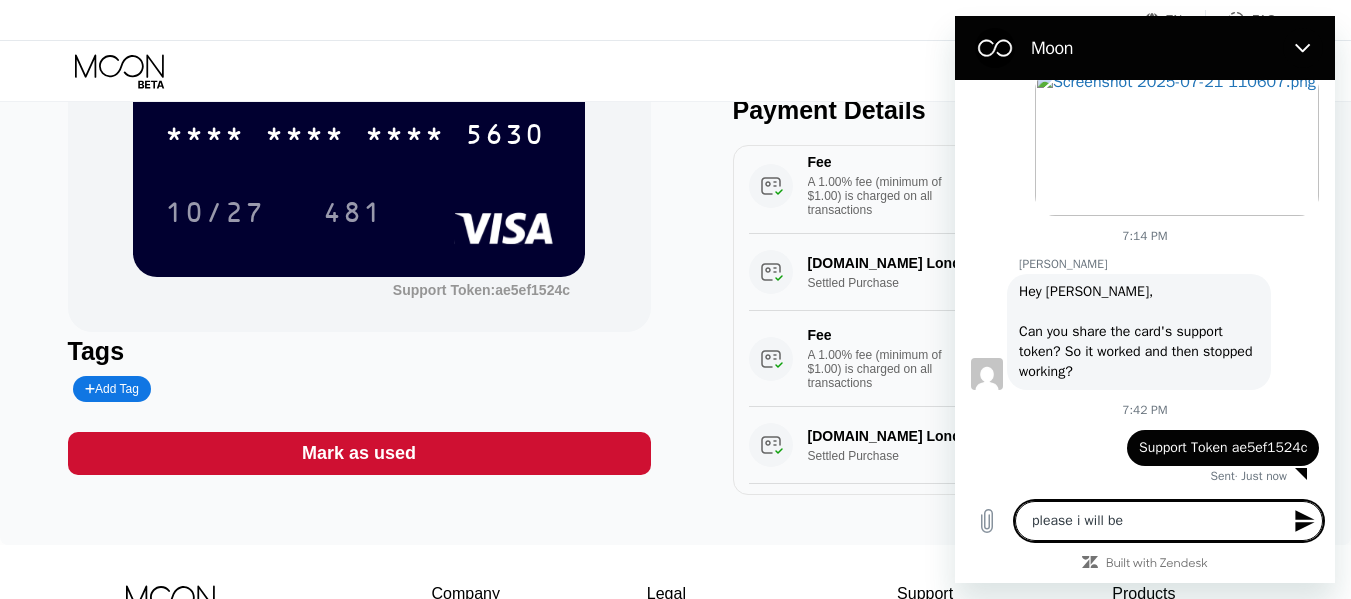 type on "please i will be" 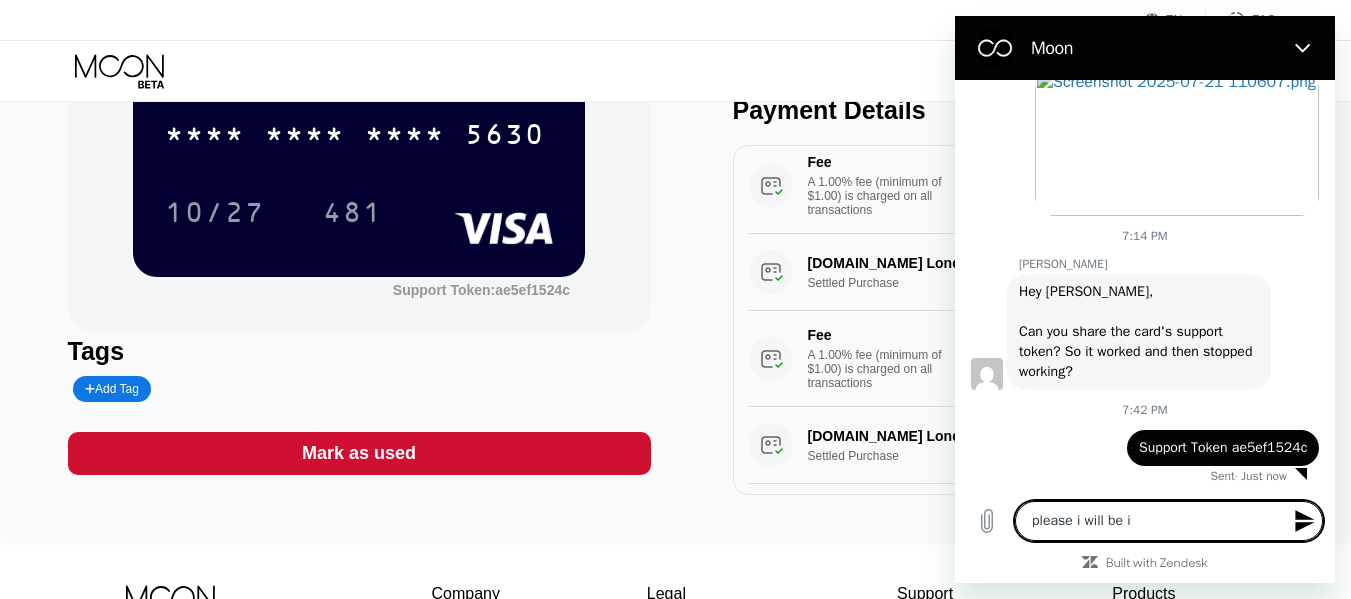type on "please i will be in" 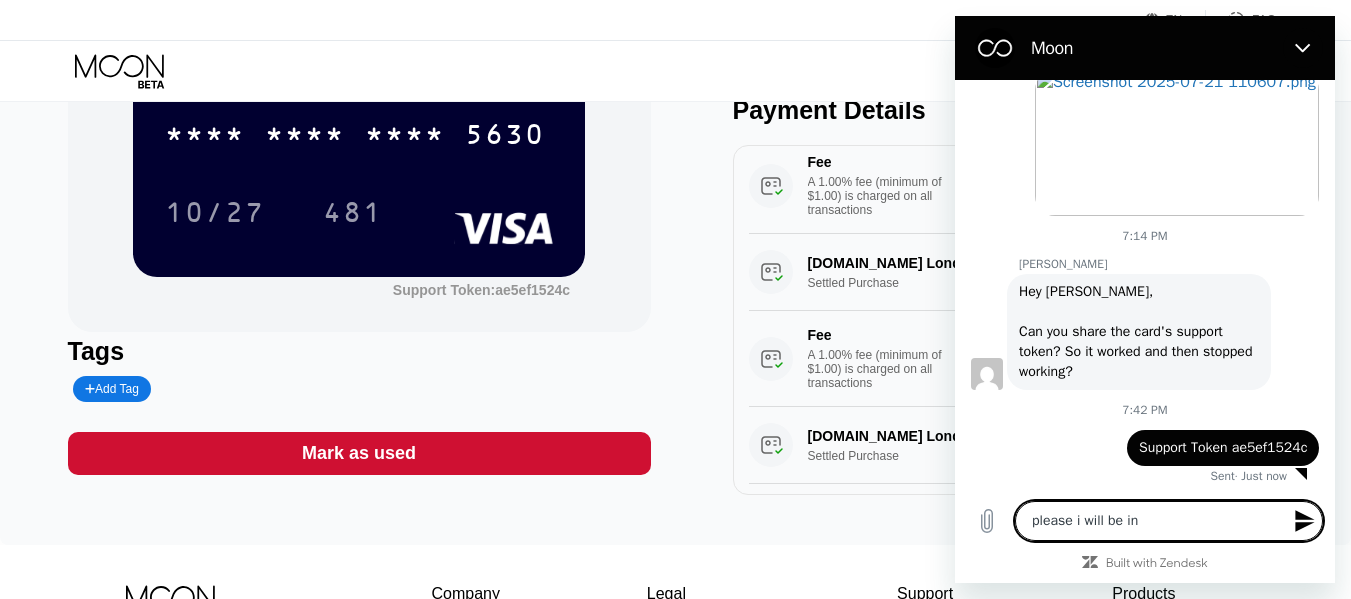 type on "please i will be in" 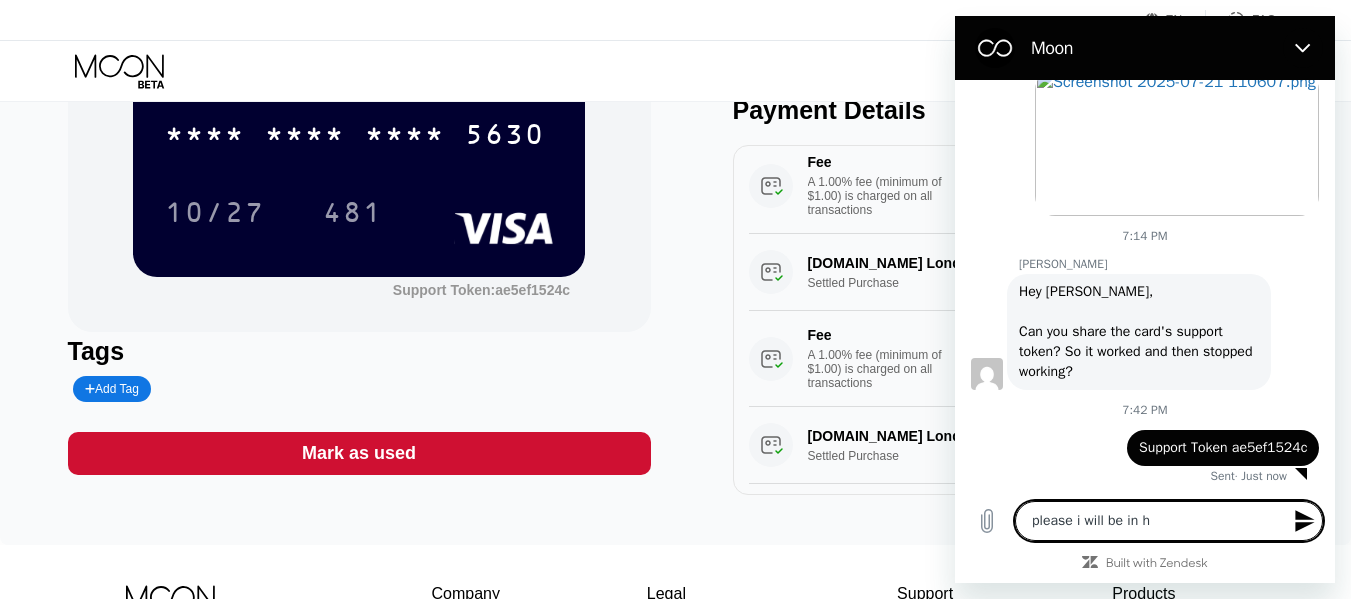 type on "please i will be in hu" 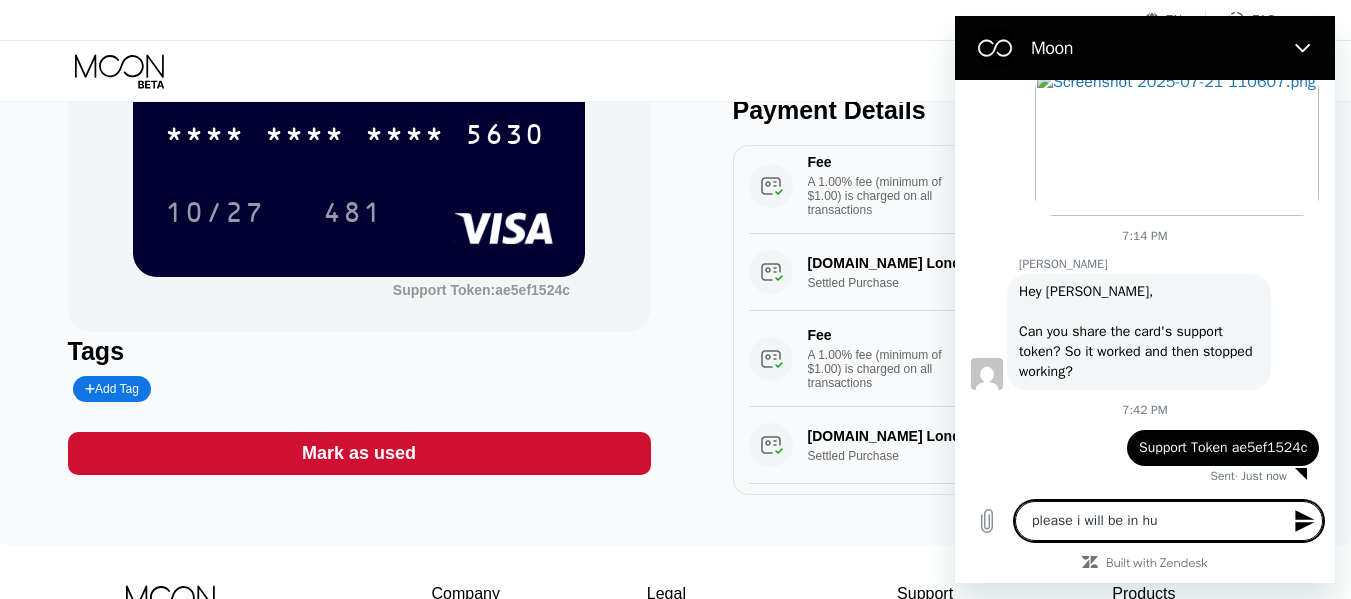 type on "please i will be in hug" 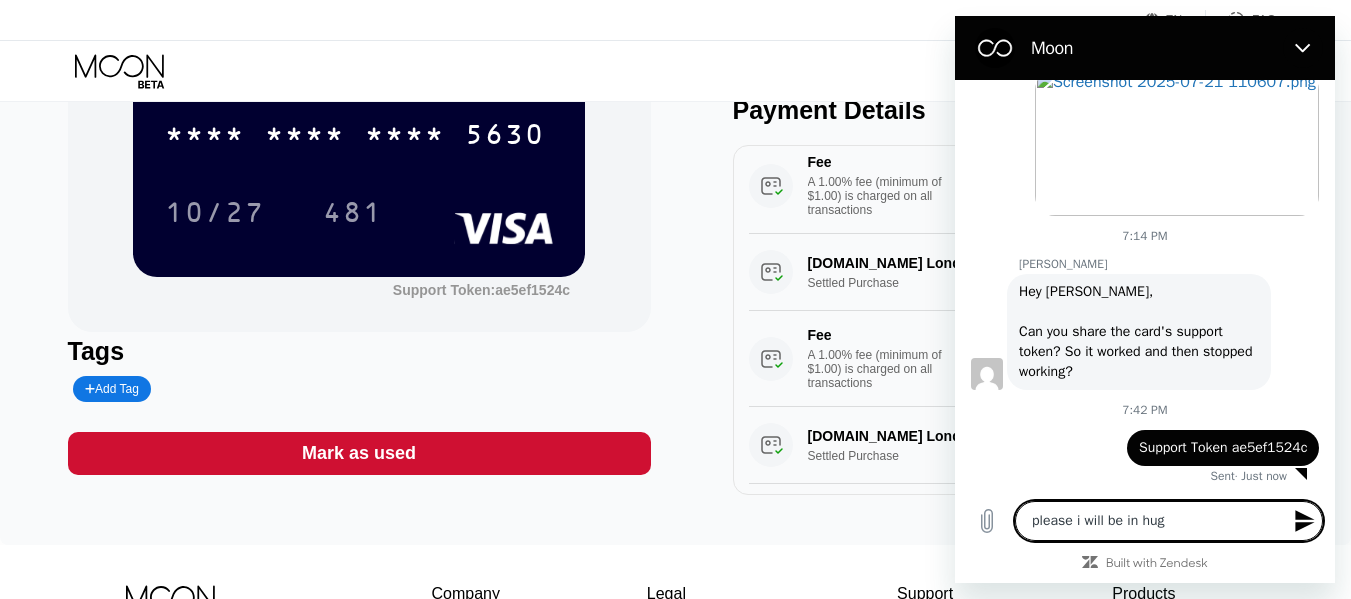 type on "please i will be in hug" 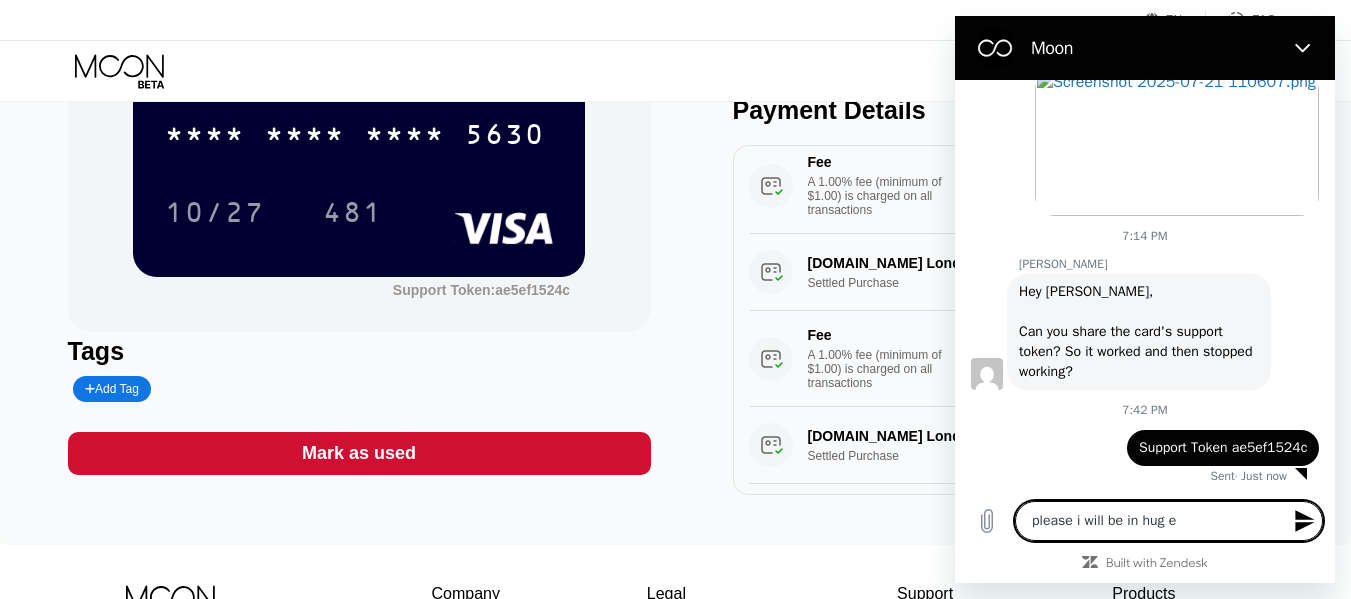 type on "please i will be in hug" 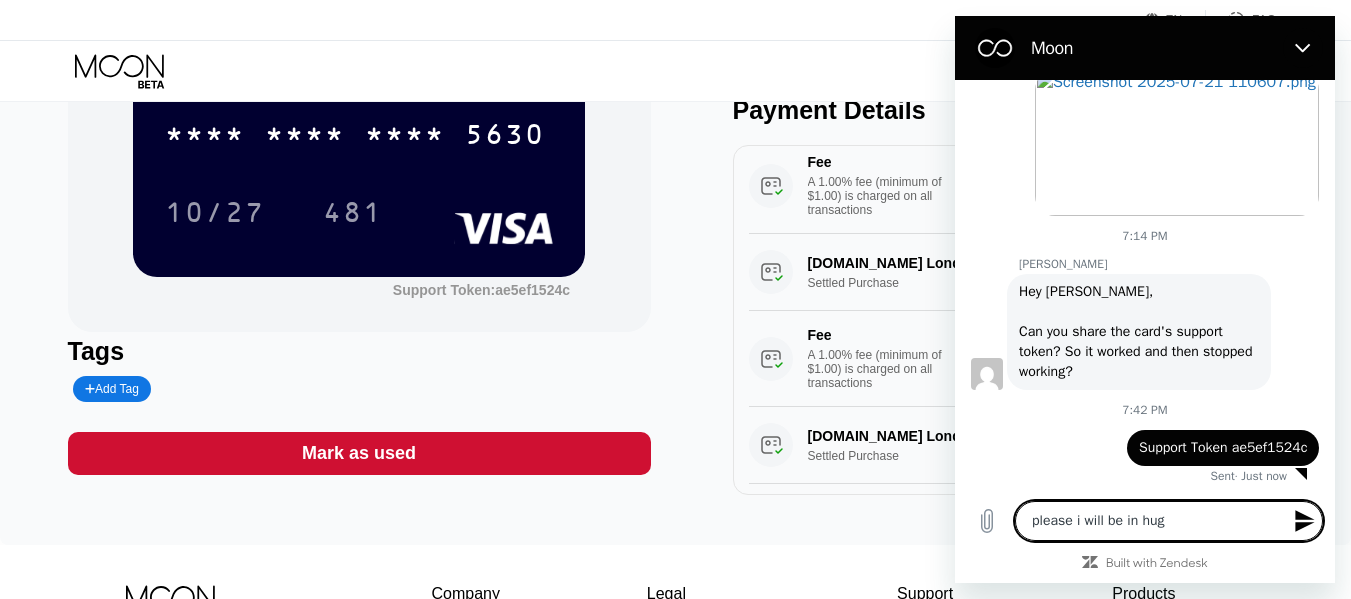 type on "please i will be in hug" 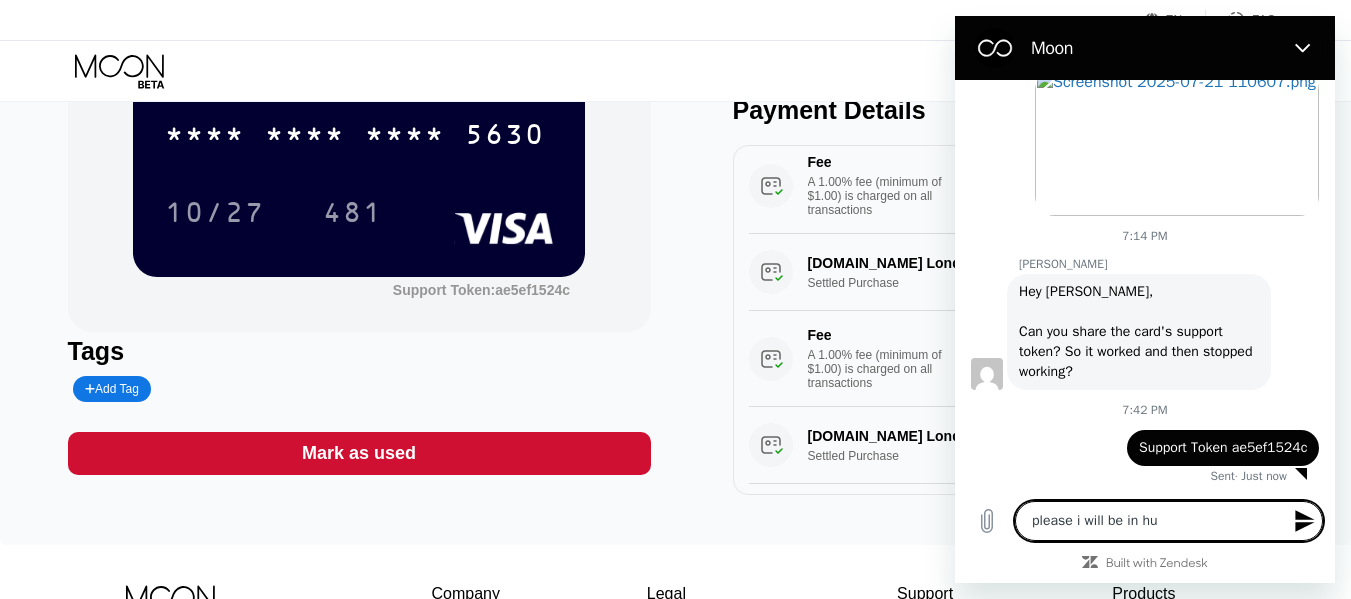 type on "please i will be in hug" 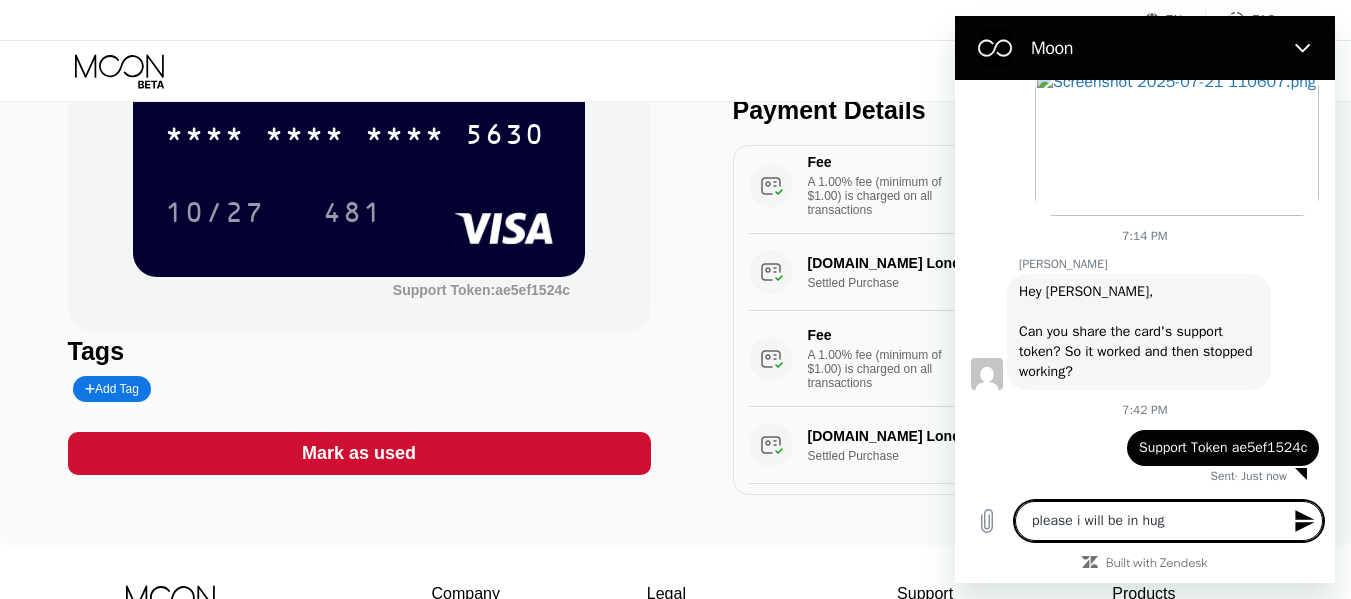 type on "x" 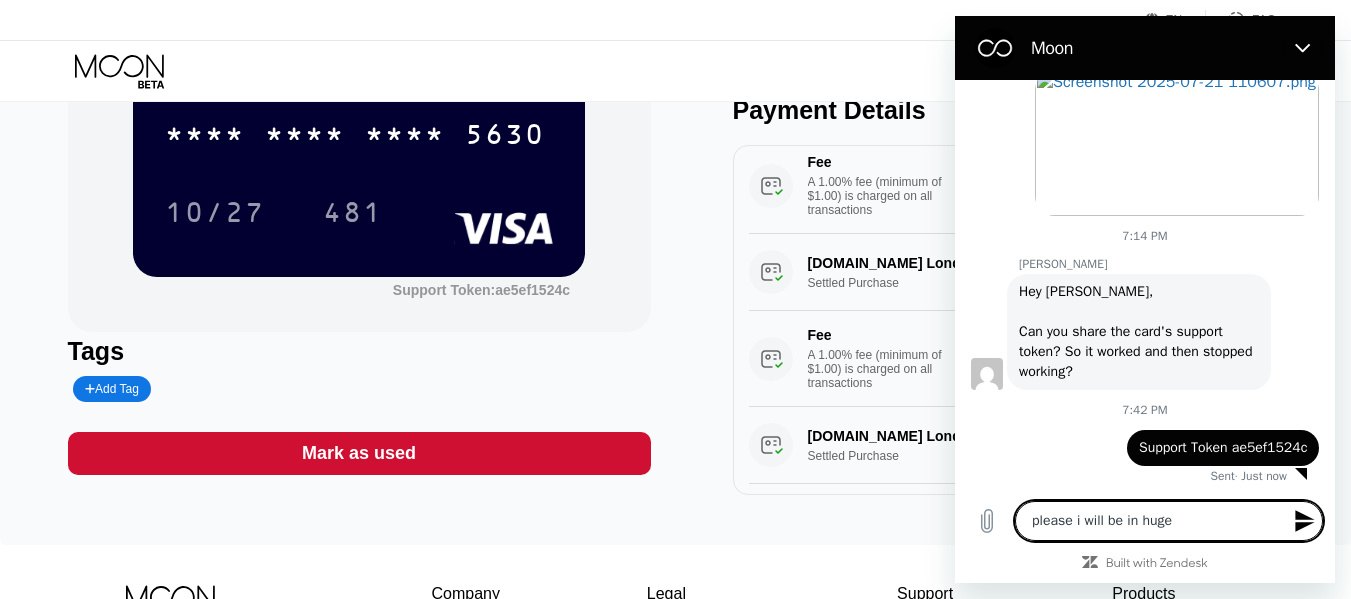type on "please i will be in huge" 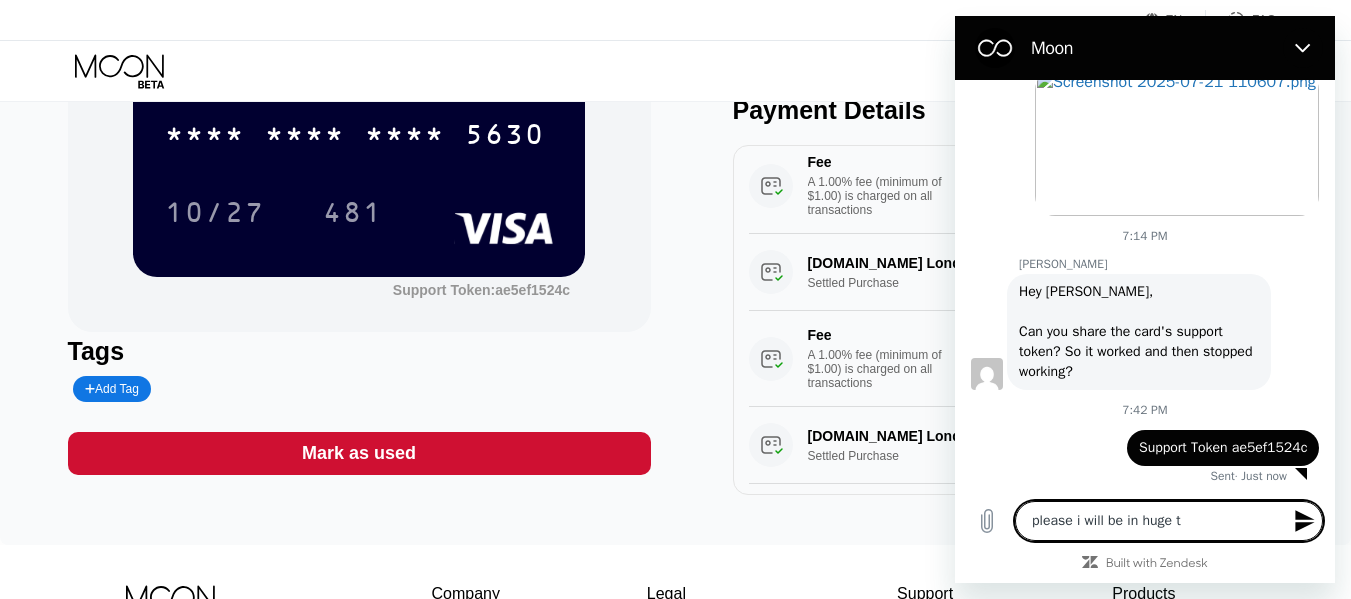 type on "please i will be in huge tr" 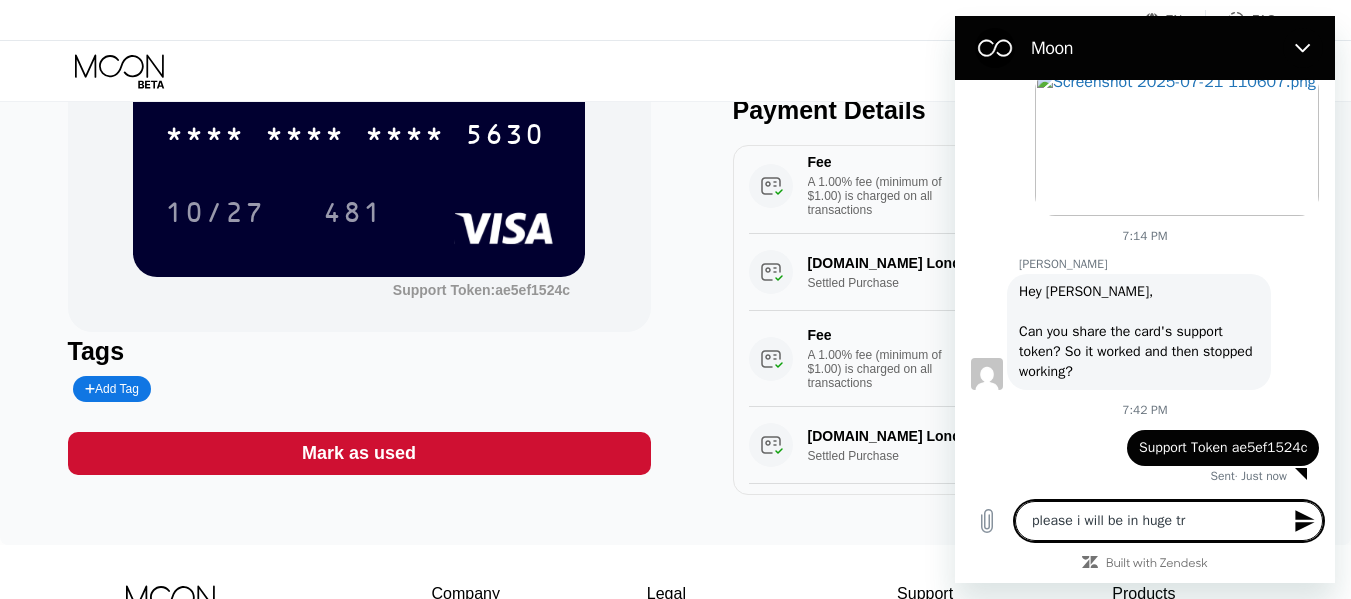 type on "please i will be in huge tro" 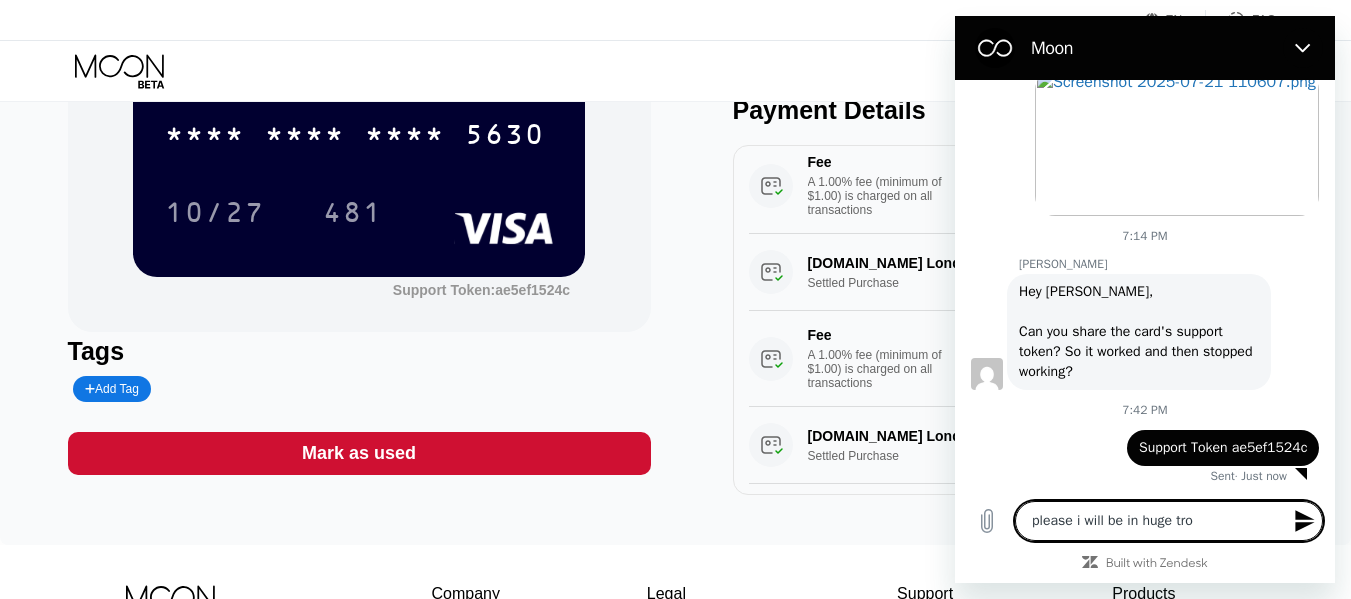 type on "please i will be in huge trou" 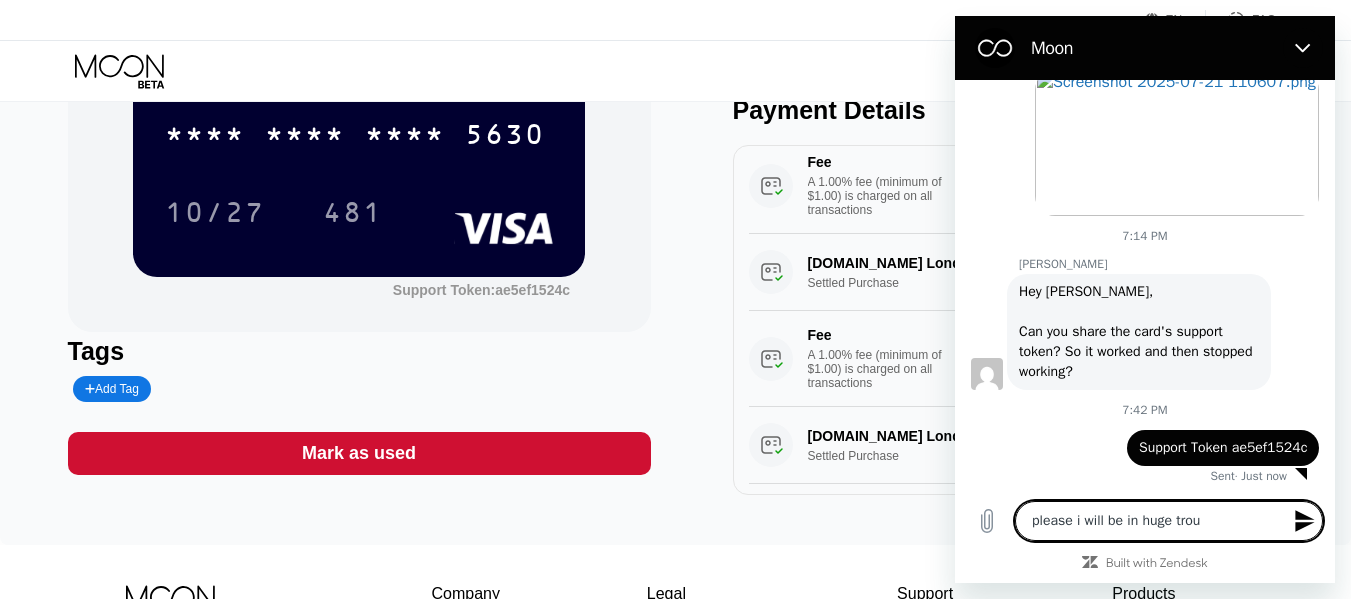 type on "please i will be in huge troub" 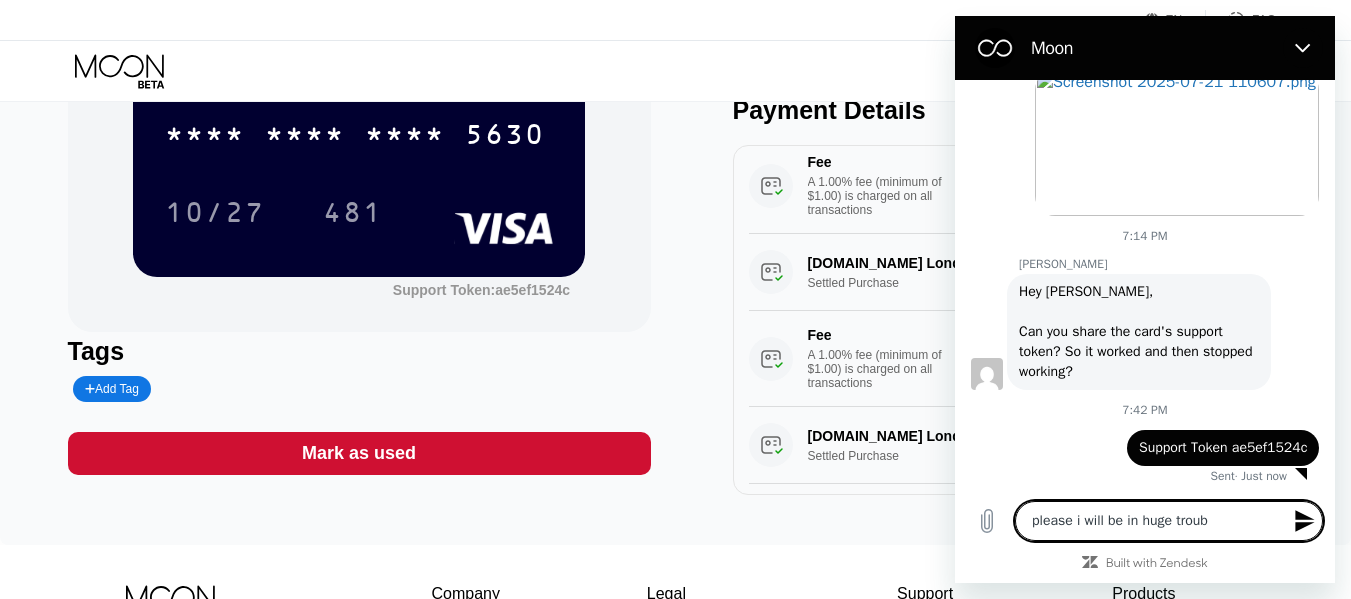 type on "please i will be in huge troubl" 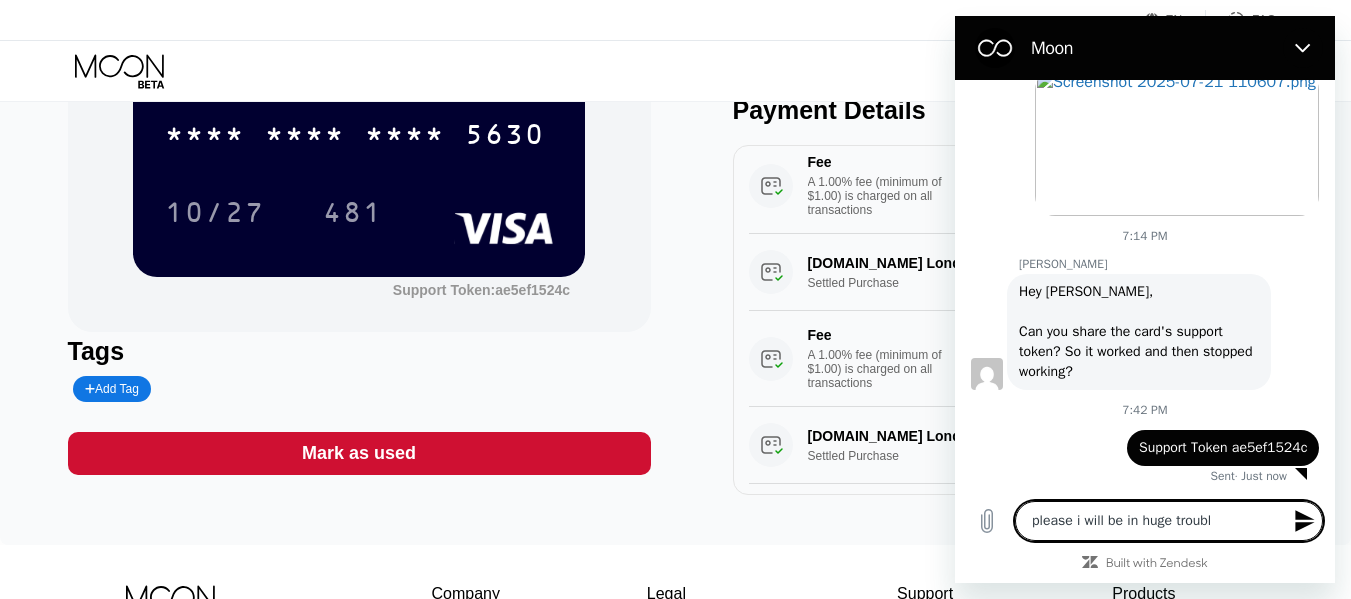 type on "please i will be in huge trouble" 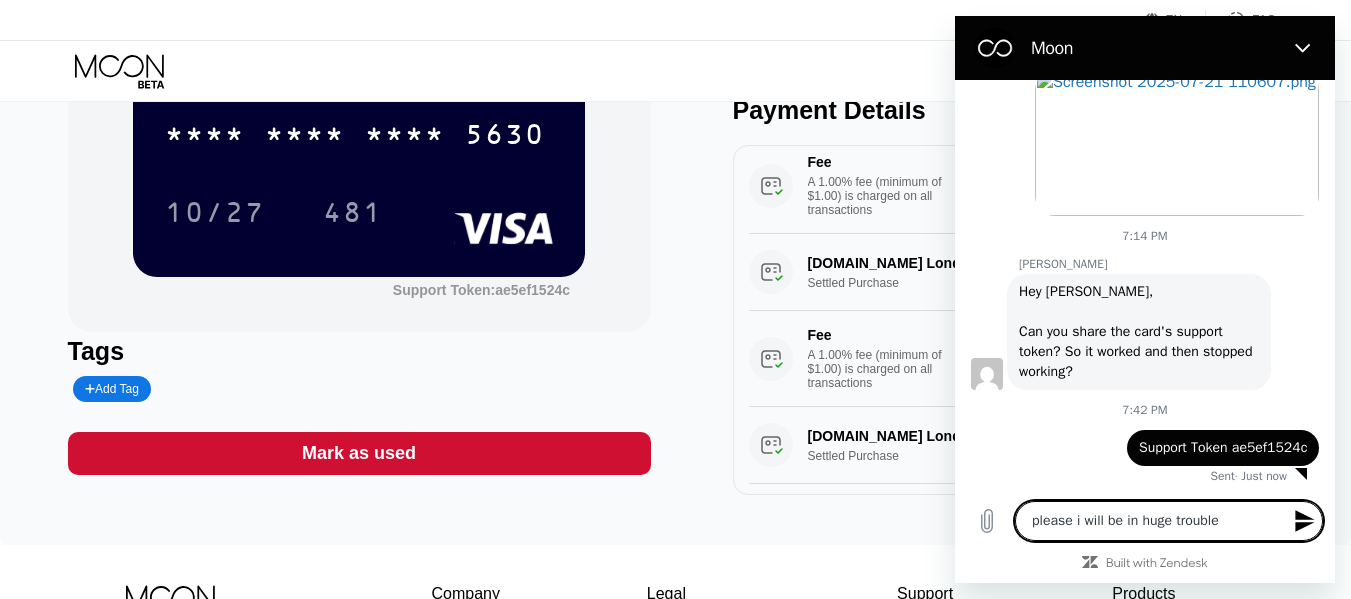 type on "please i will be in huge trouble" 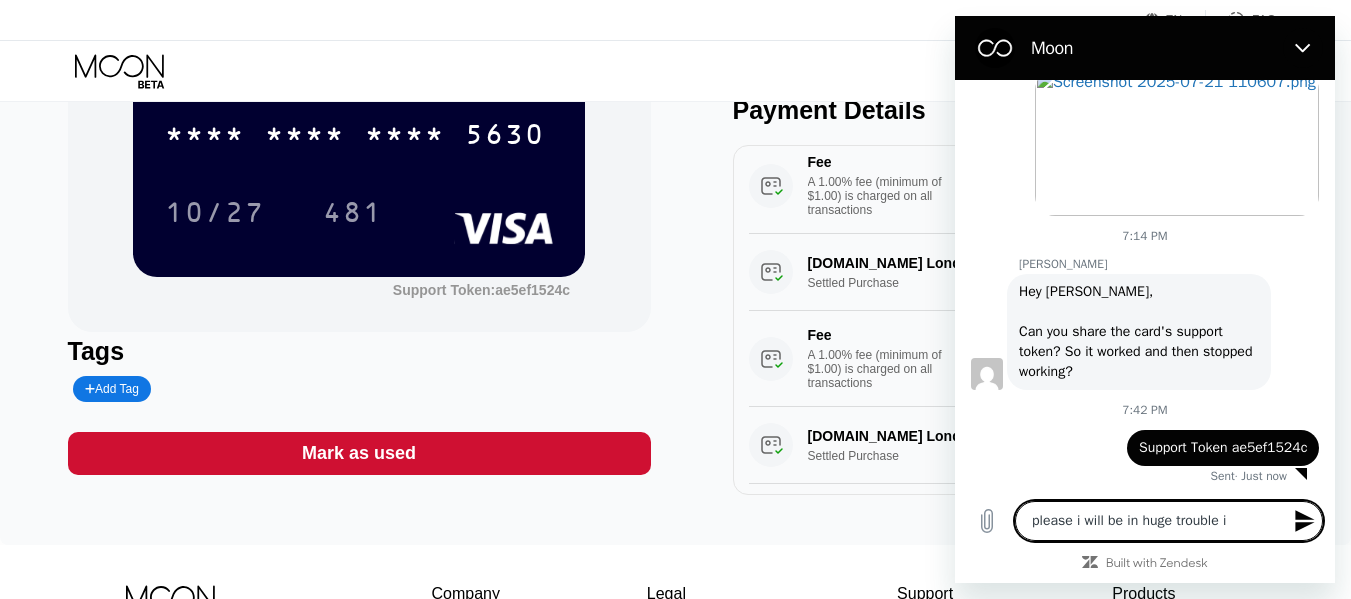 type on "please i will be in huge trouble if" 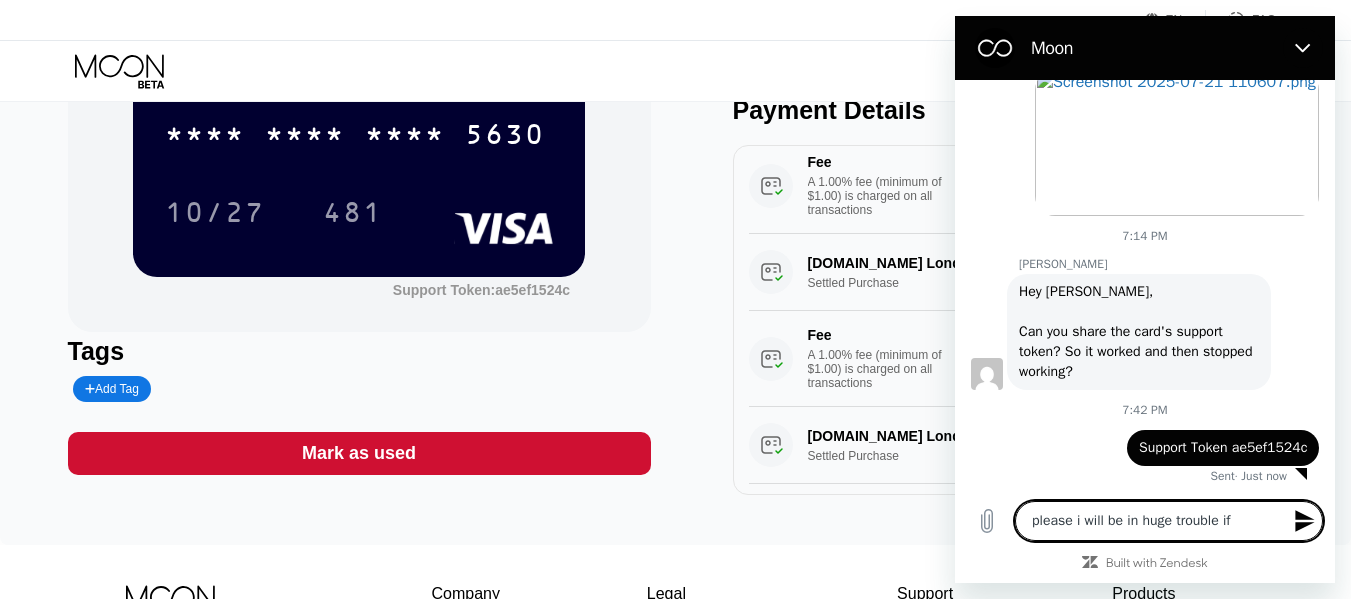 type on "please i will be in huge trouble if" 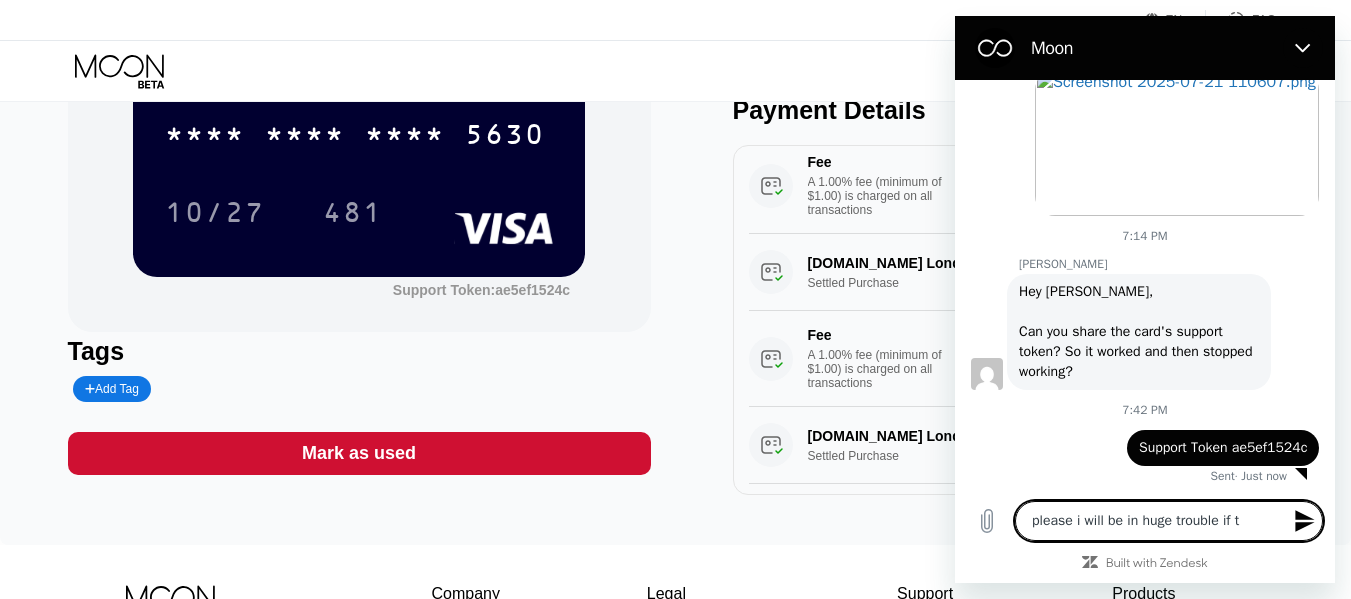 type on "please i will be in huge trouble if th" 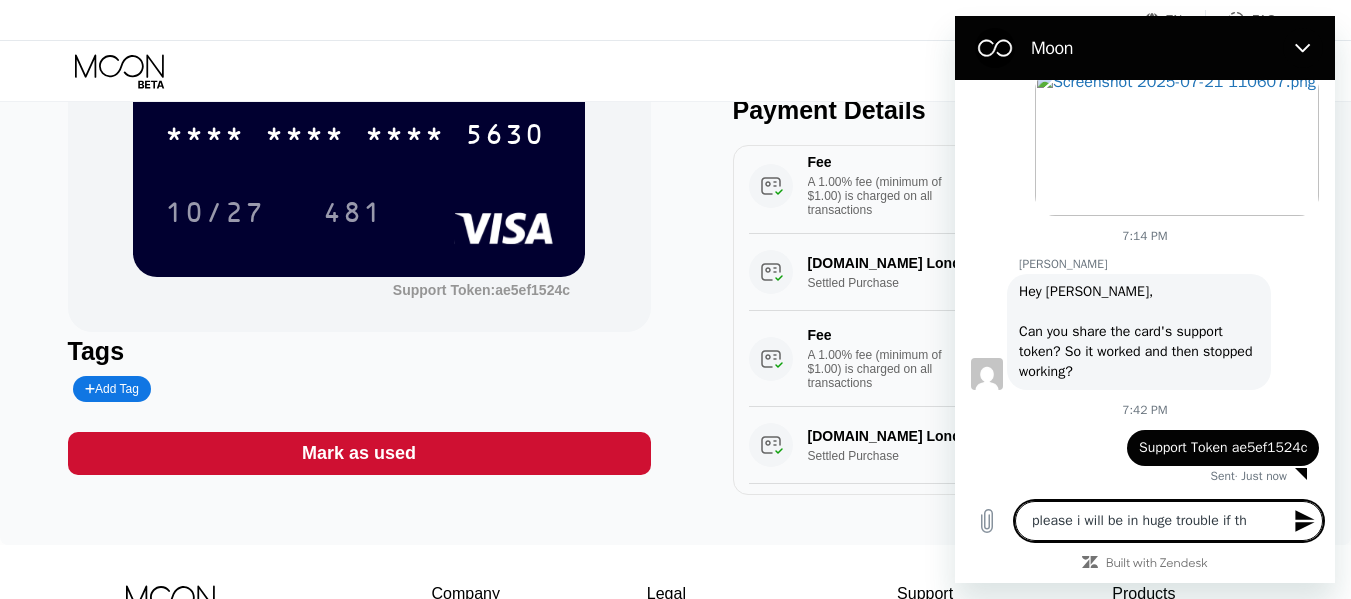 type on "please i will be in huge trouble if thi" 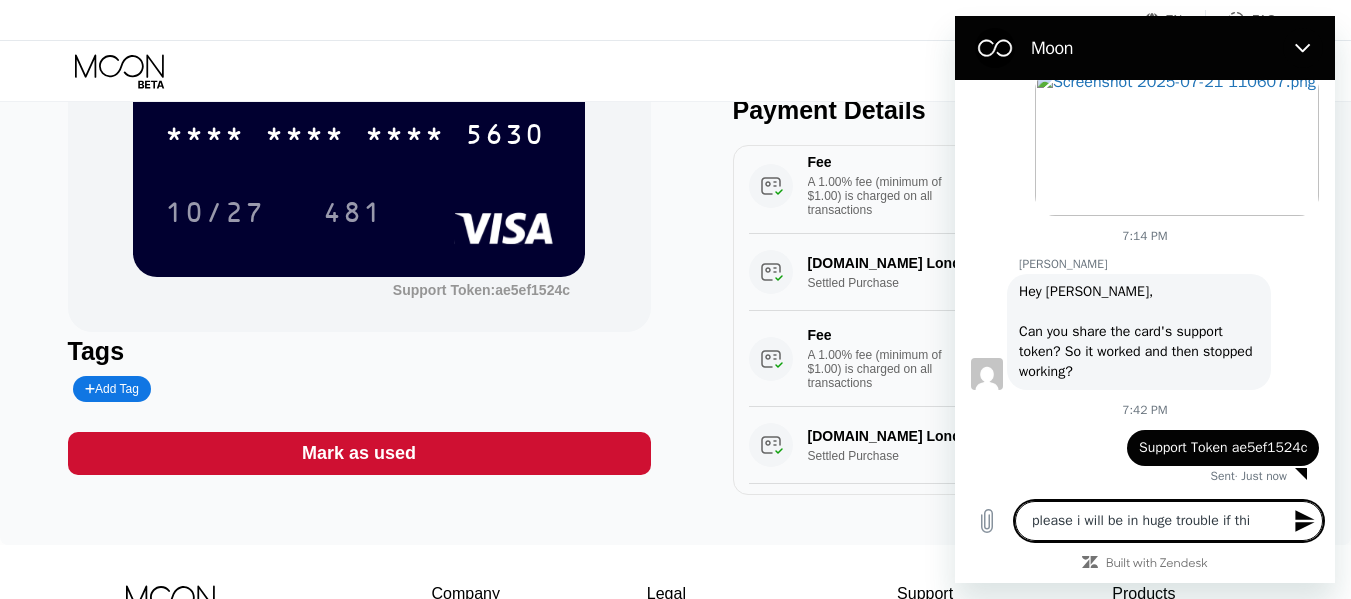 type on "please i will be in huge trouble if this" 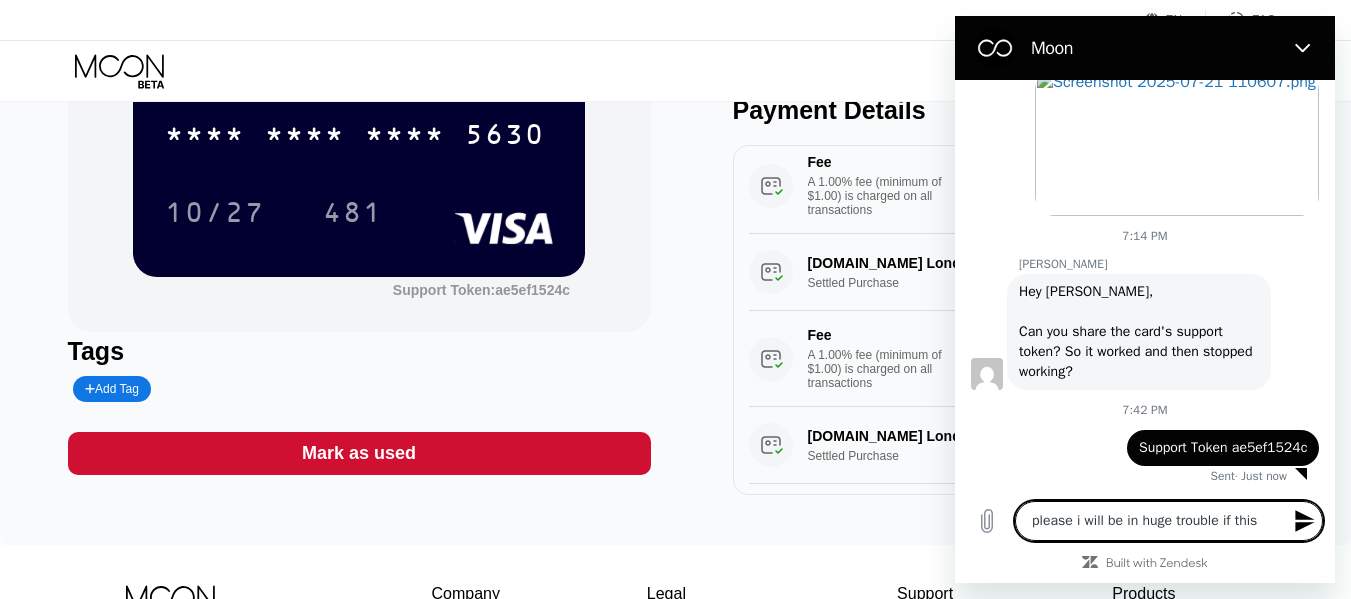 type on "please i will be in huge trouble if this" 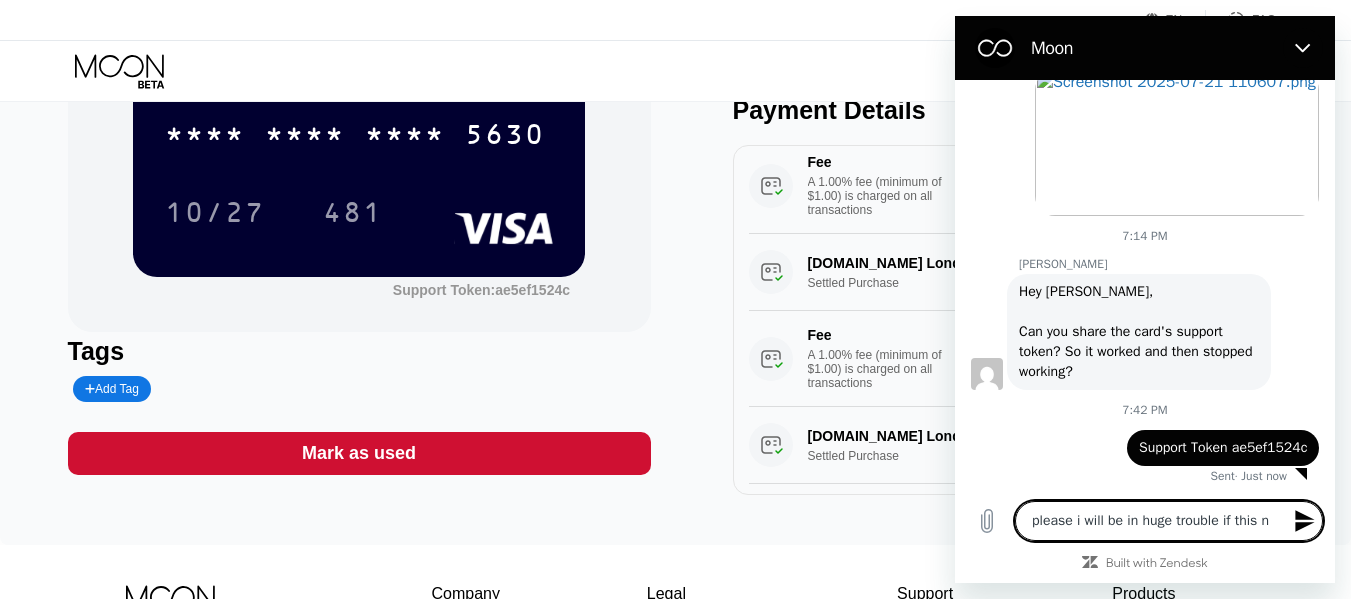 type on "please i will be in huge trouble if this no" 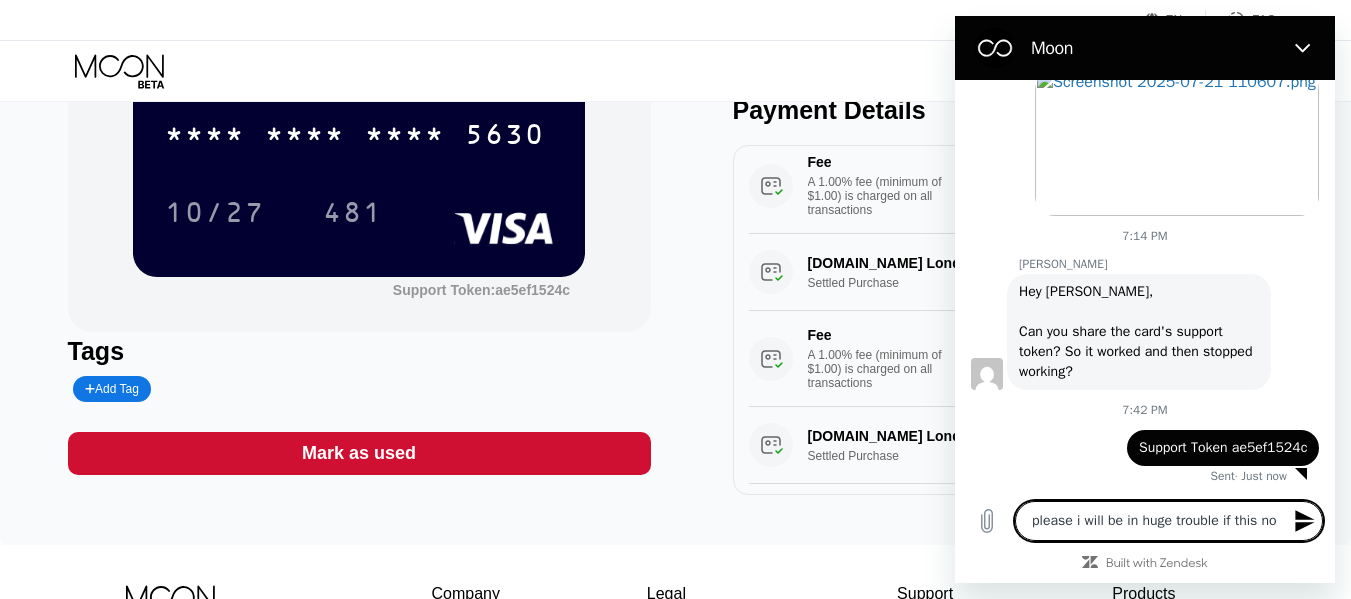 type on "please i will be in huge trouble if this not" 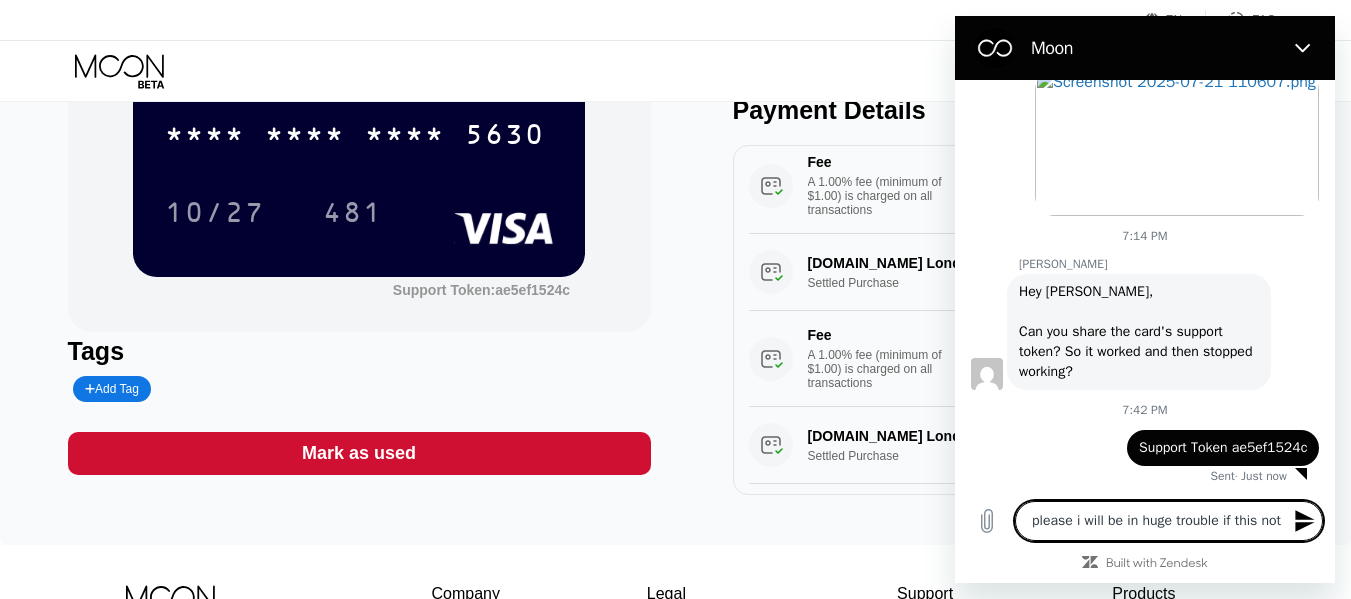 type on "please i will be in huge trouble if this not" 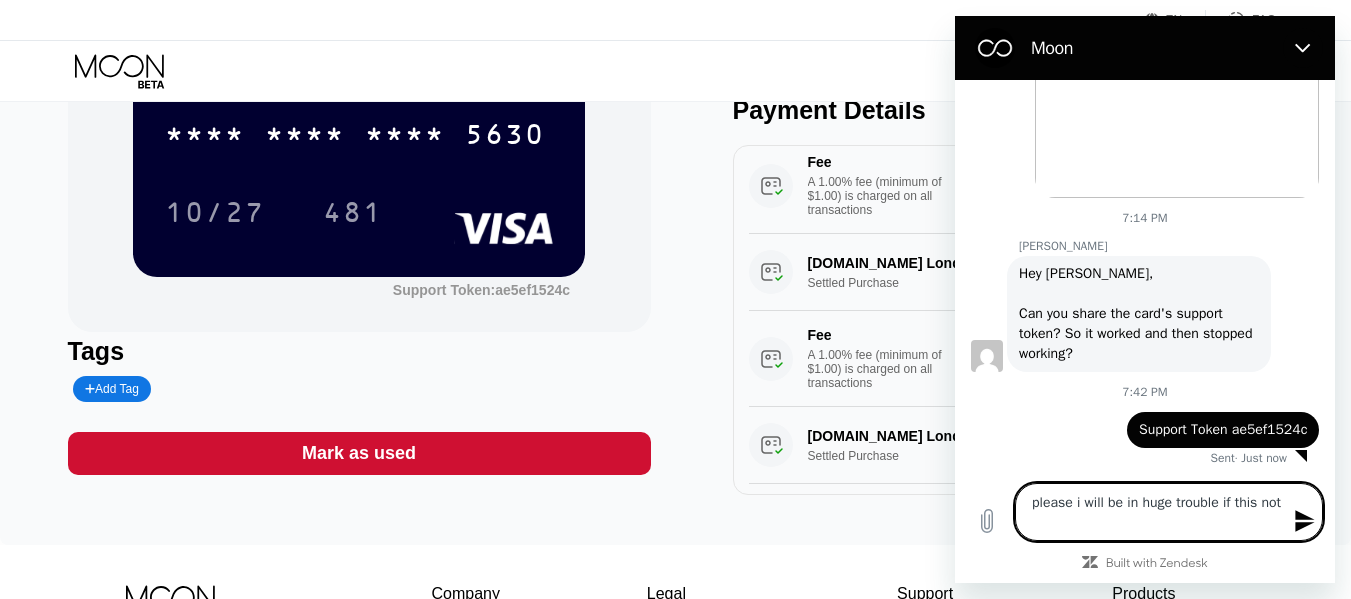 type on "please i will be in huge trouble if this not f" 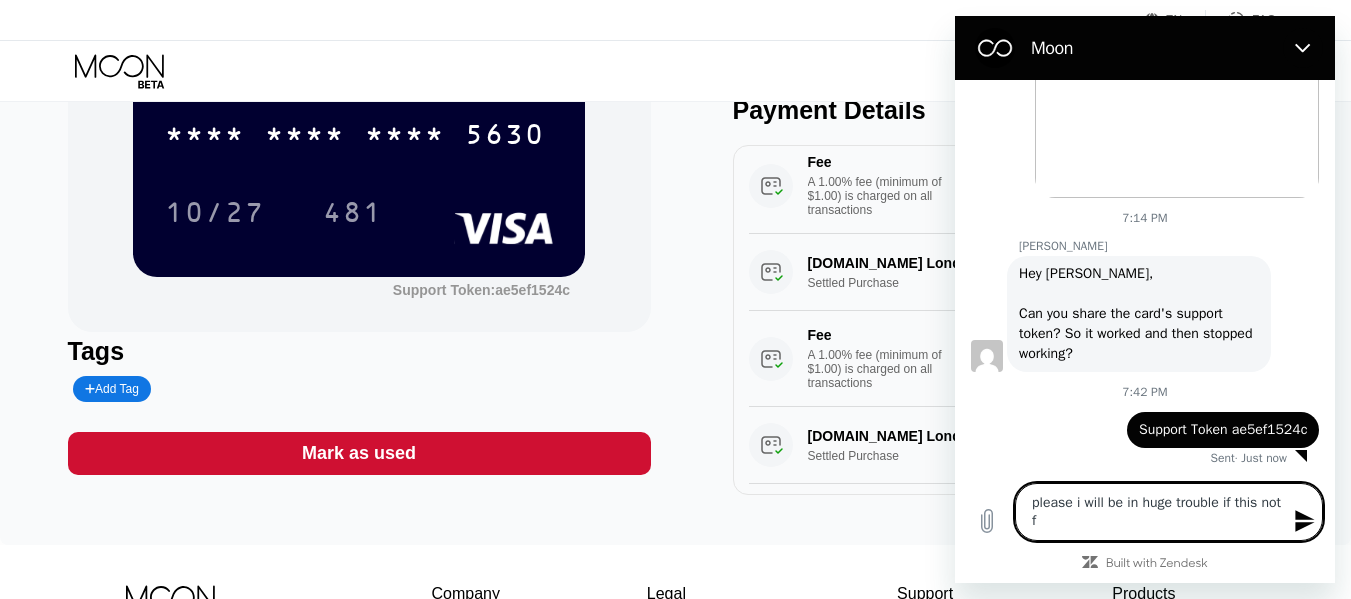 type on "please i will be in huge trouble if this not fi" 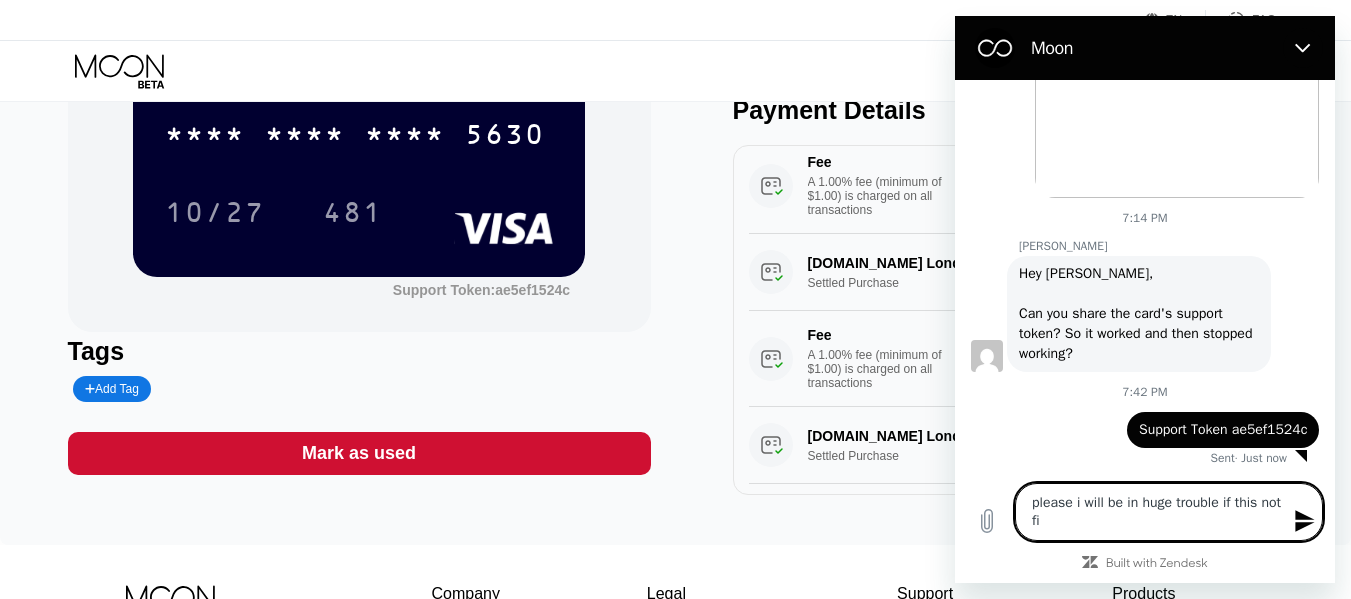 type on "please i will be in huge trouble if this not fix" 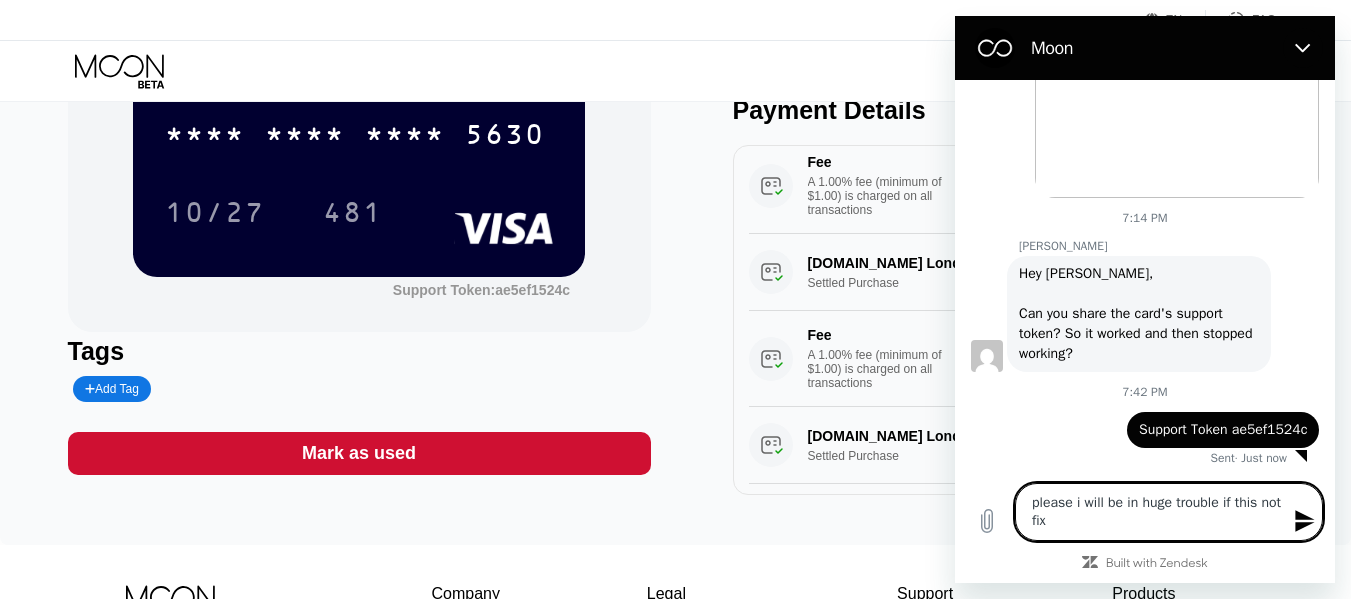 type on "please i will be in huge trouble if this not fixe" 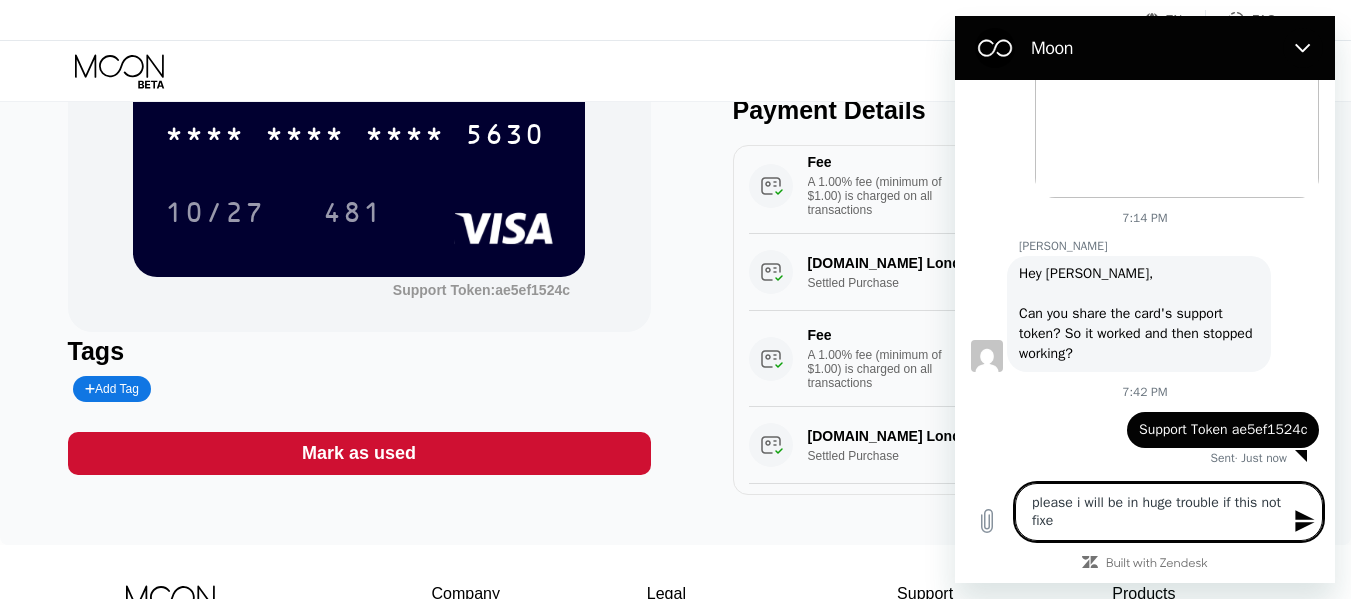 type on "please i will be in huge trouble if this not fixed" 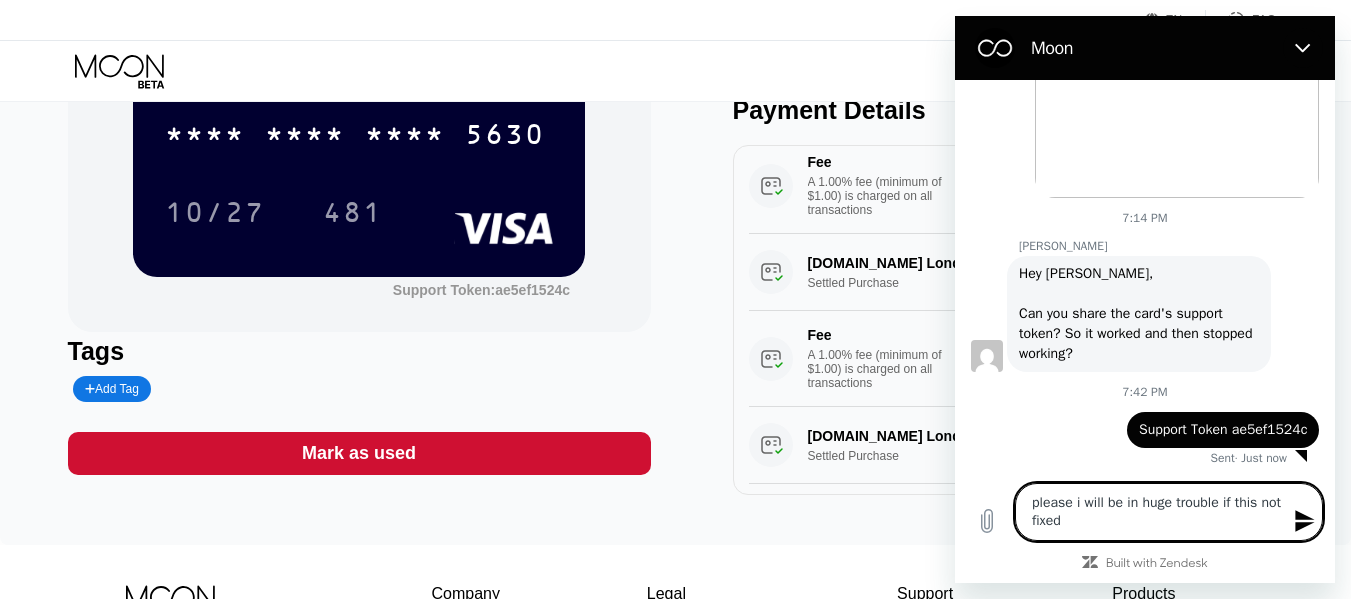 type on "please i will be in huge trouble if this not fixed" 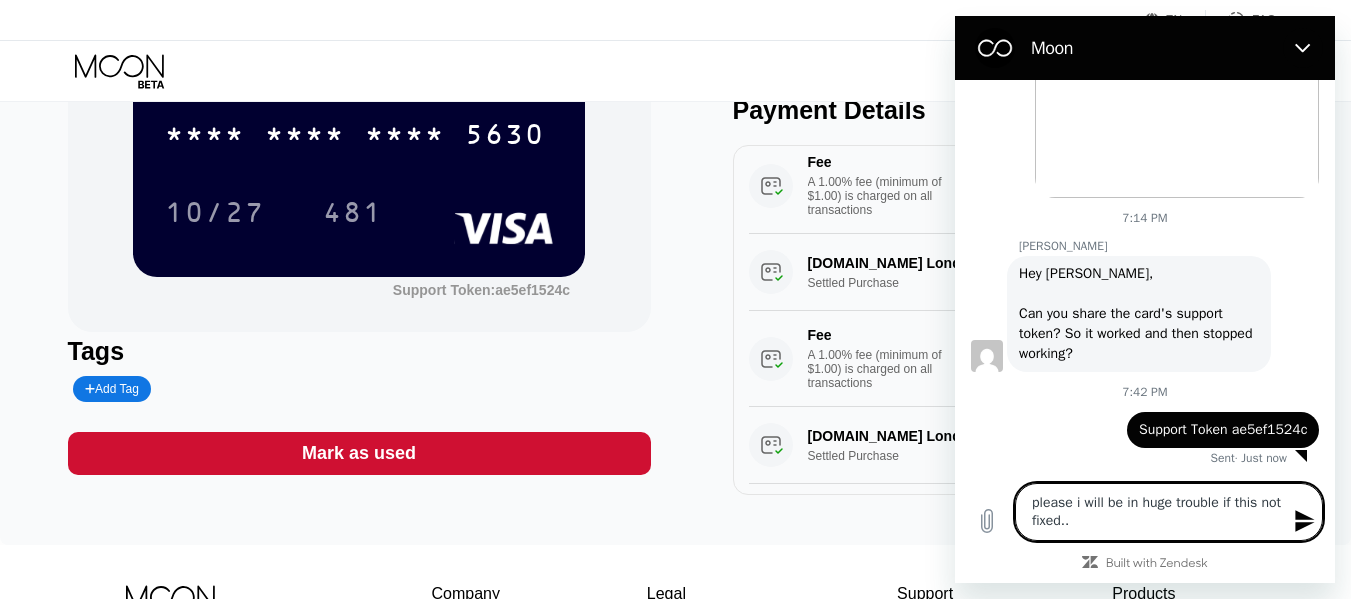 click 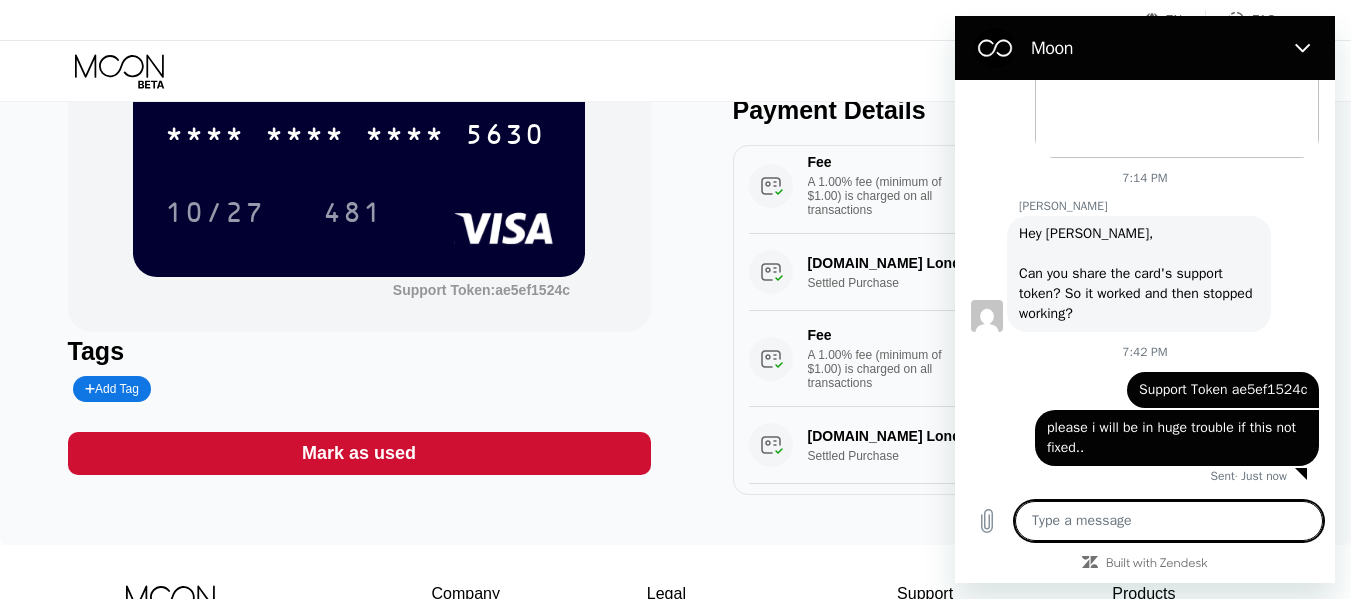 scroll, scrollTop: 10154, scrollLeft: 0, axis: vertical 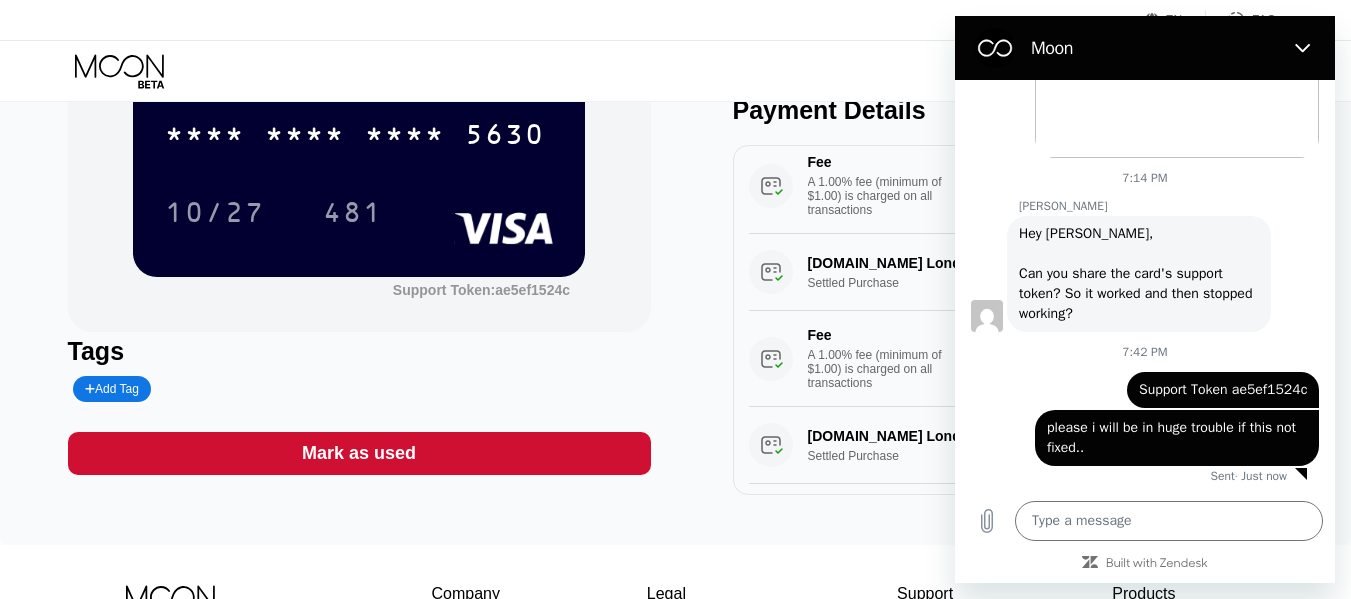 click on "please i will be in huge trouble if this not fixed.." at bounding box center [1173, 437] 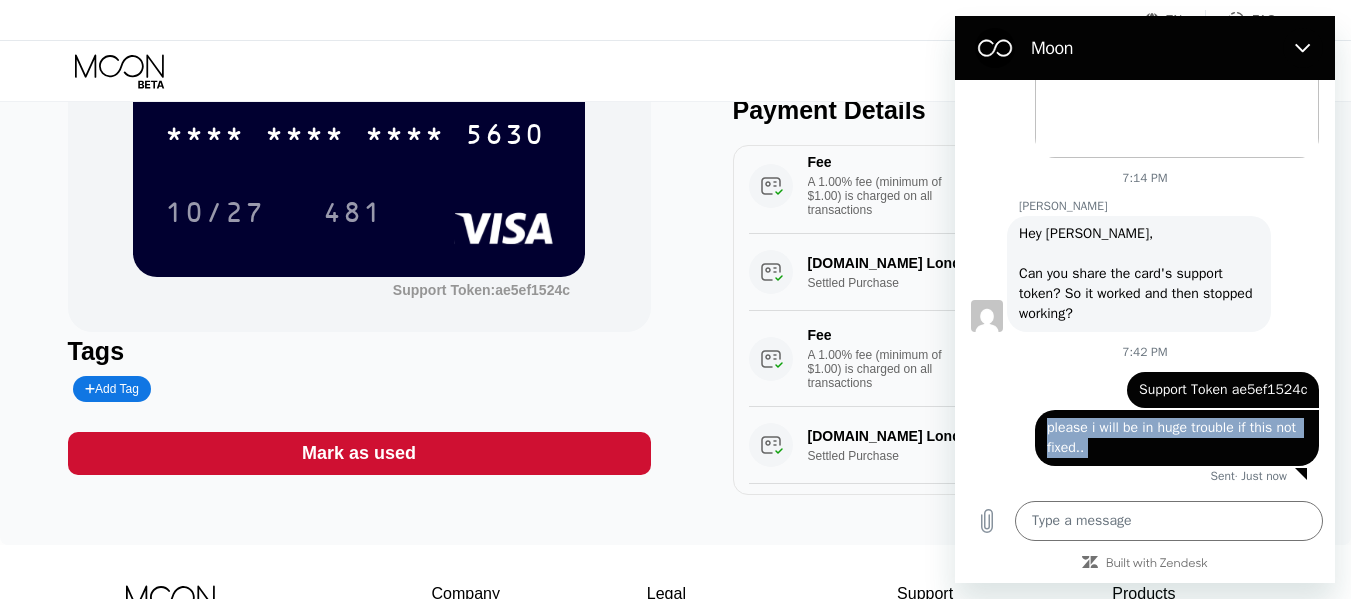 click on "please i will be in huge trouble if this not fixed.." at bounding box center (1173, 437) 